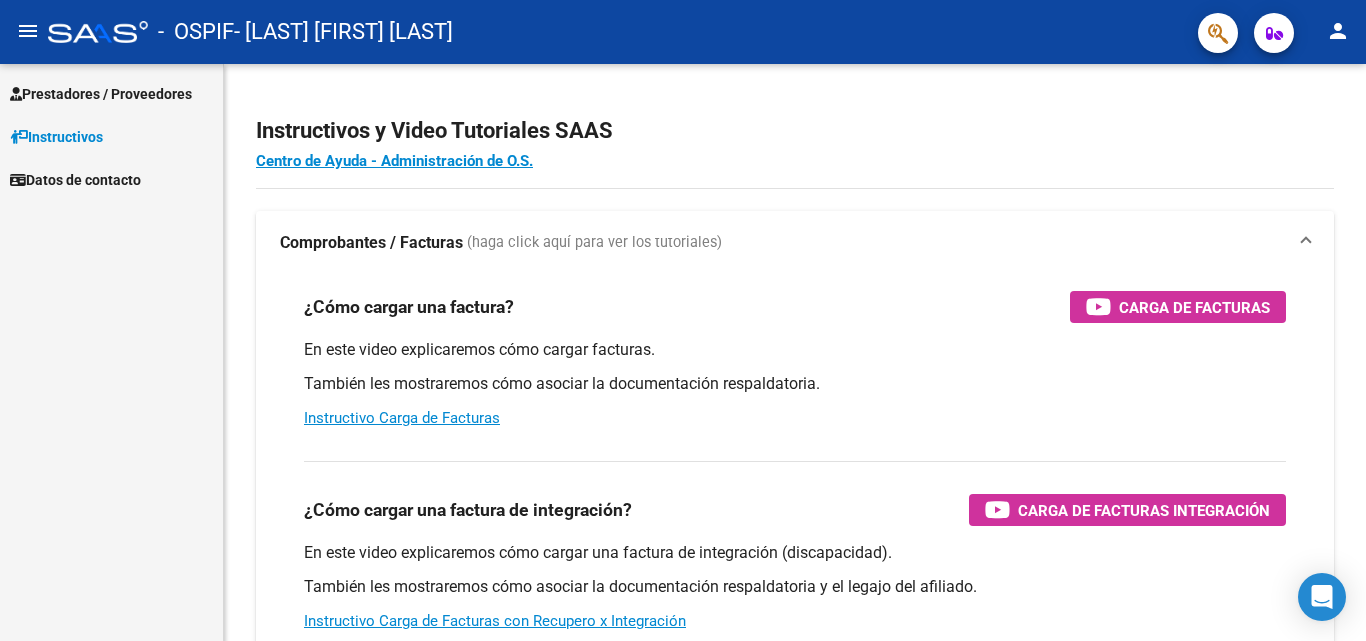 scroll, scrollTop: 0, scrollLeft: 0, axis: both 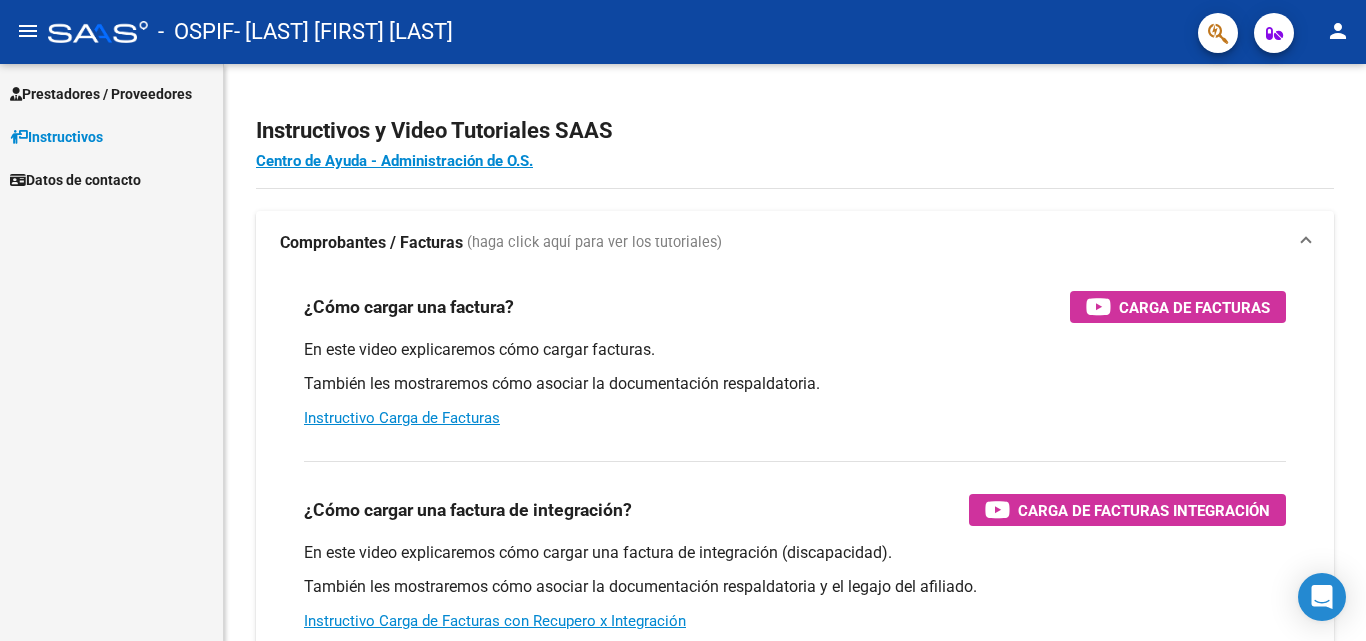 click on "Prestadores / Proveedores" at bounding box center [101, 94] 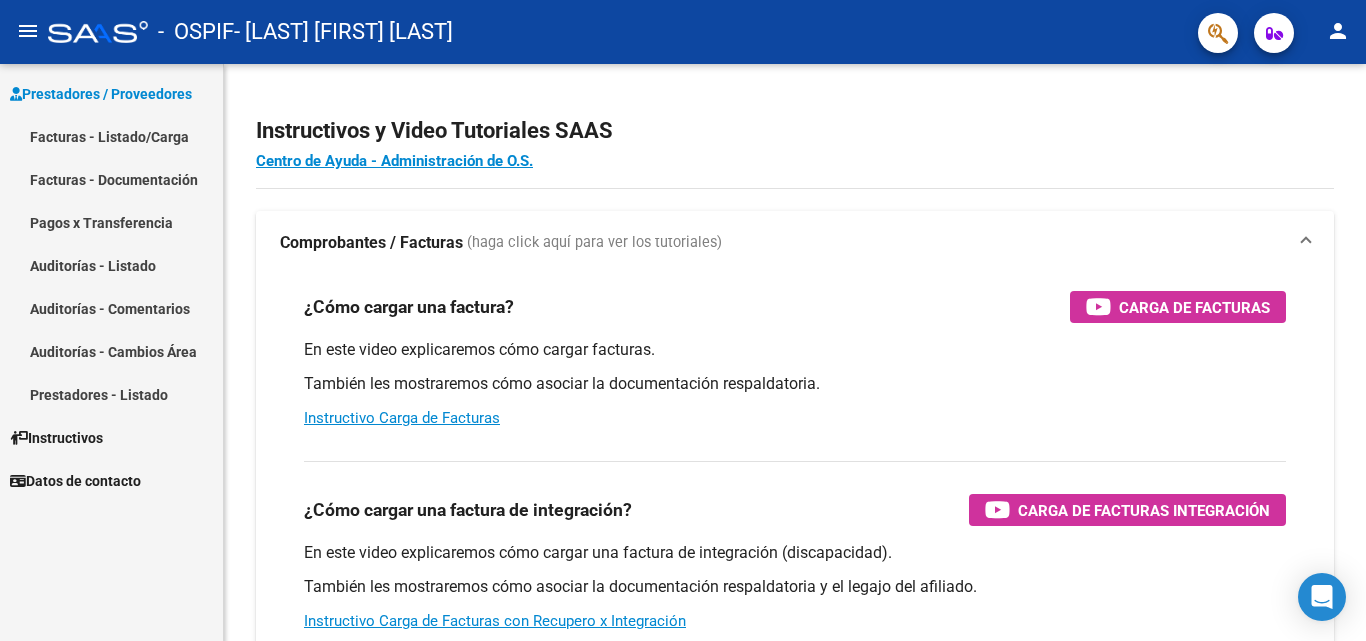 click on "Facturas - Listado/Carga" at bounding box center (111, 136) 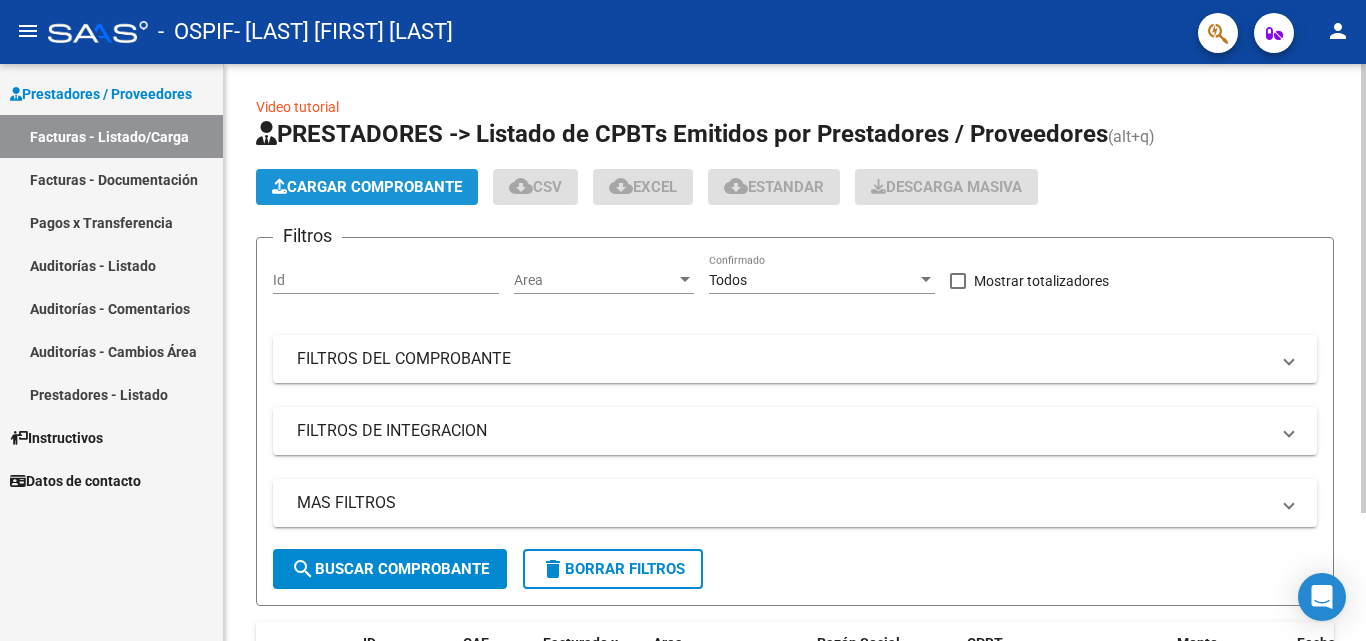 click on "Cargar Comprobante" 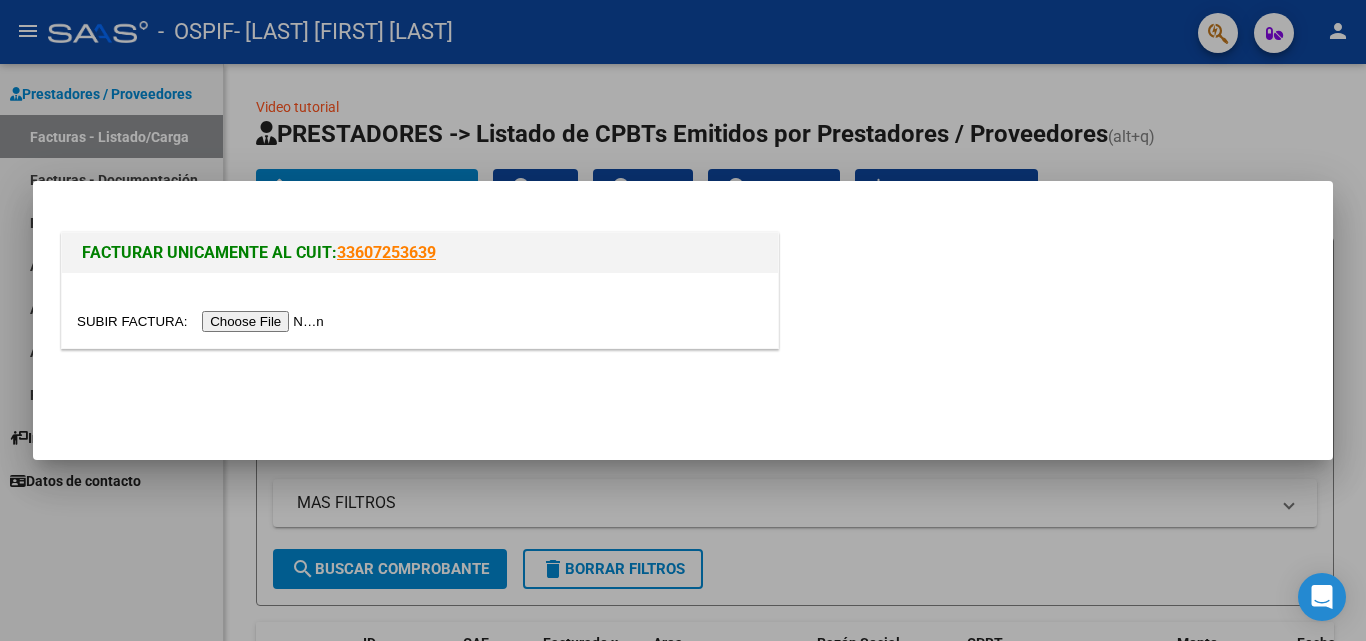 click at bounding box center [203, 321] 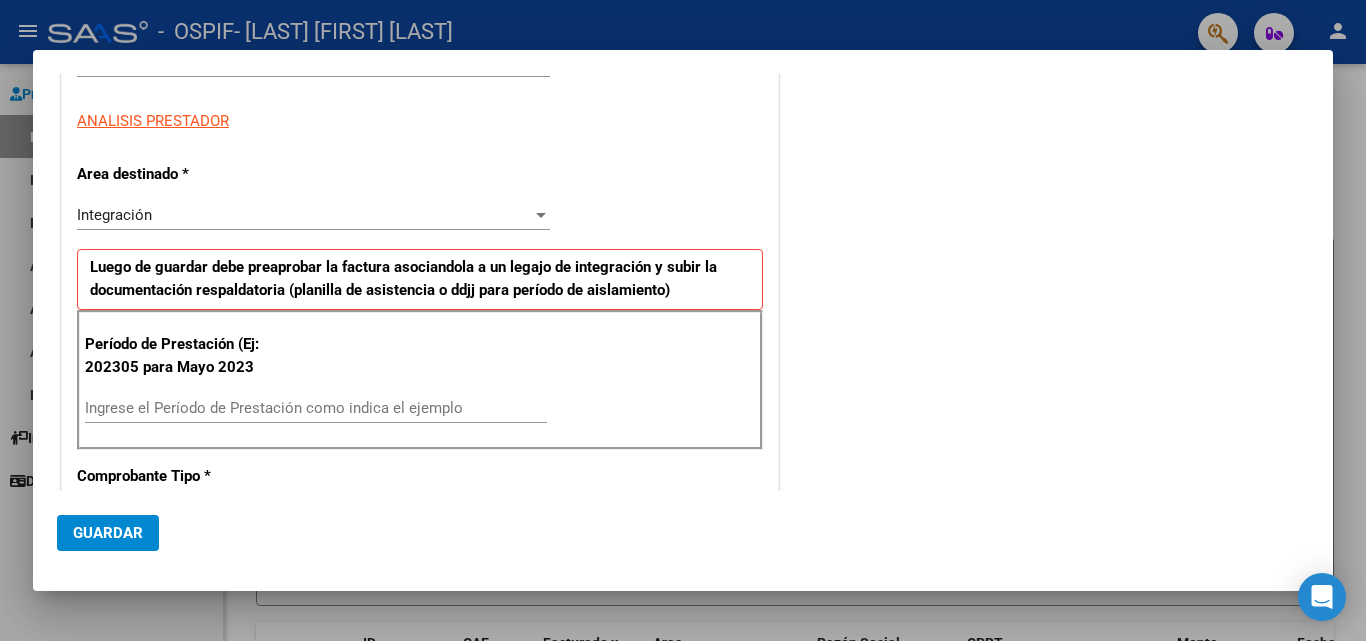 scroll, scrollTop: 428, scrollLeft: 0, axis: vertical 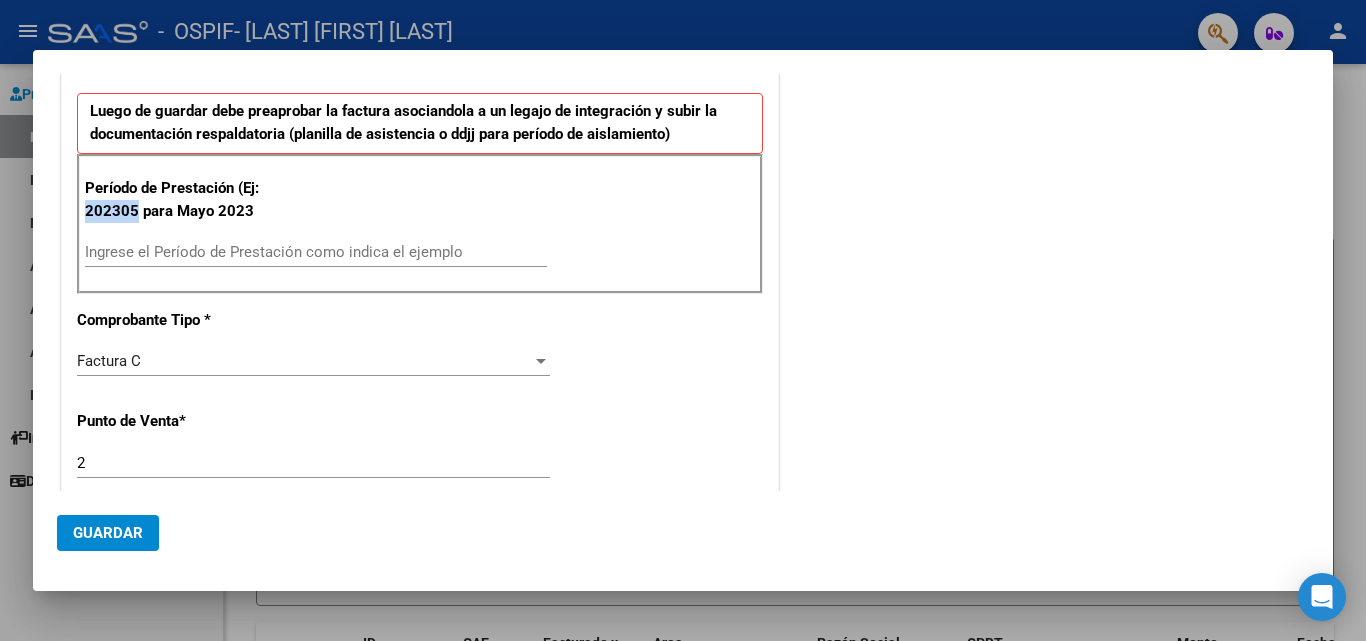 drag, startPoint x: 86, startPoint y: 207, endPoint x: 133, endPoint y: 212, distance: 47.26521 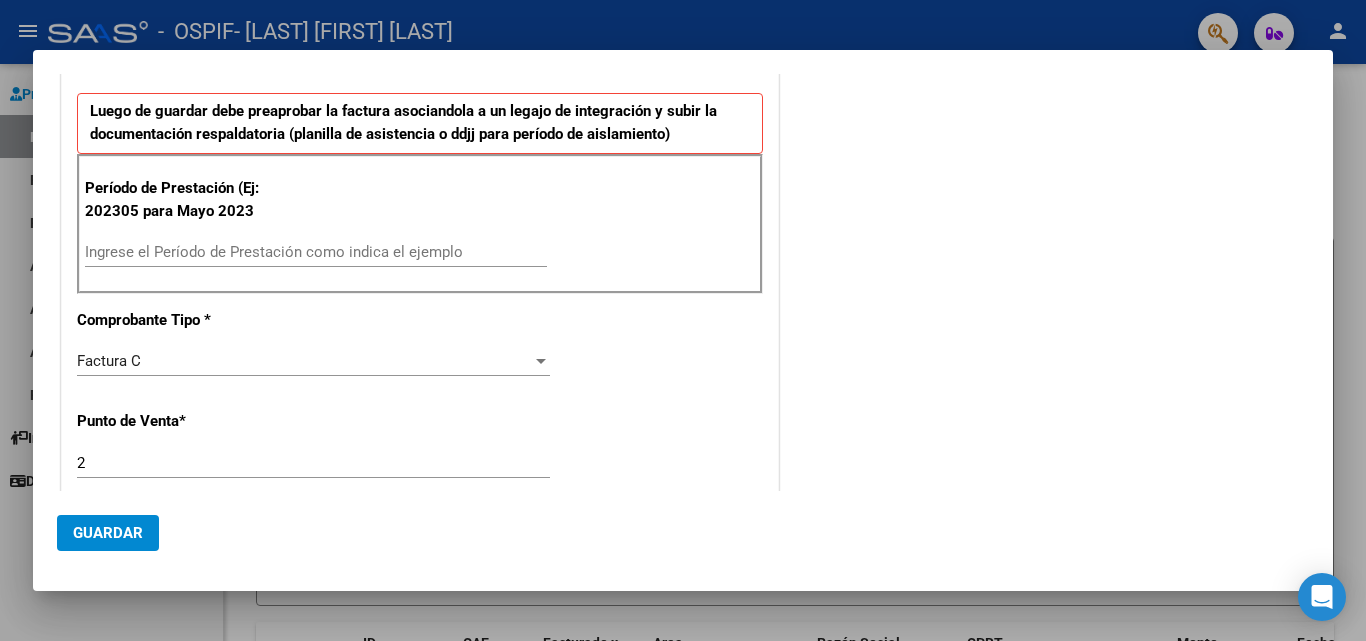 click on "Ingrese el Período de Prestación como indica el ejemplo" at bounding box center (316, 252) 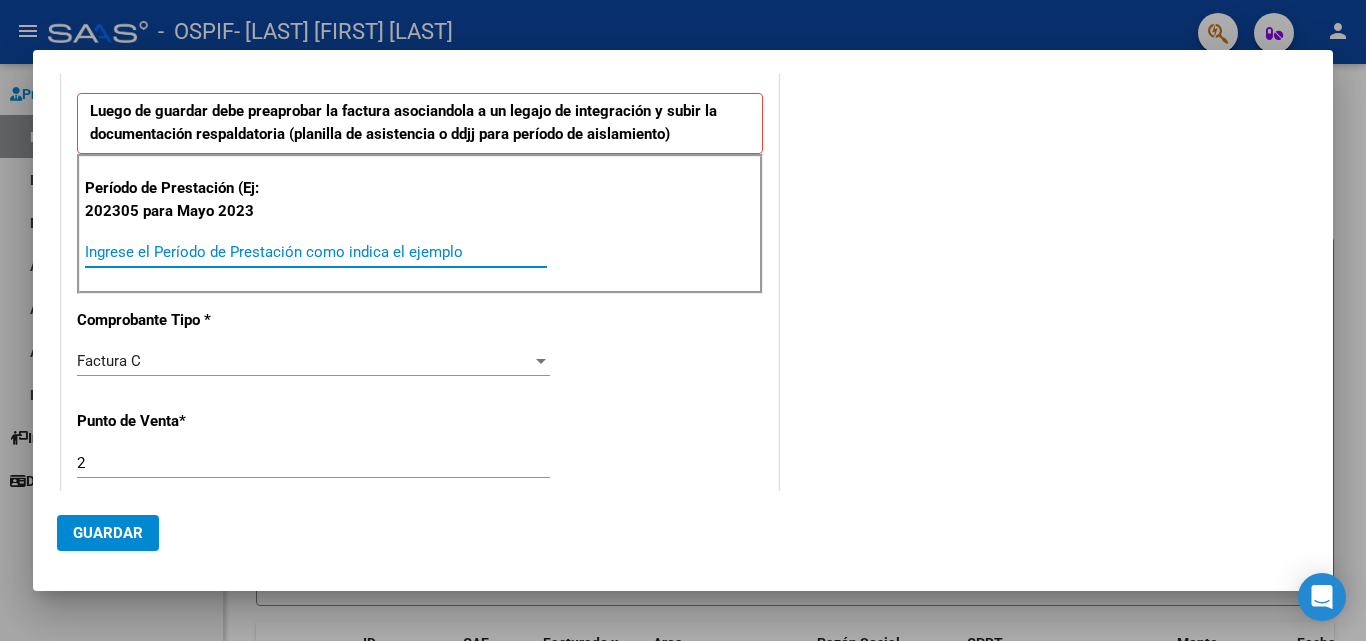 paste on "202305" 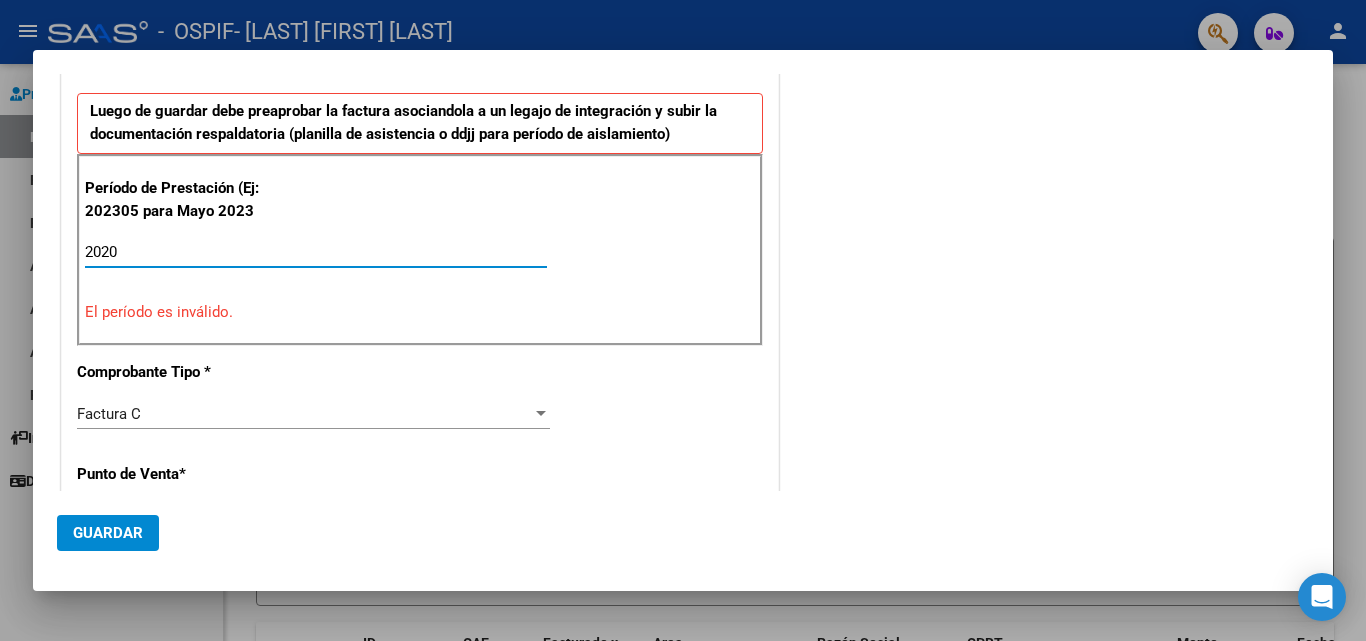 paste on "5" 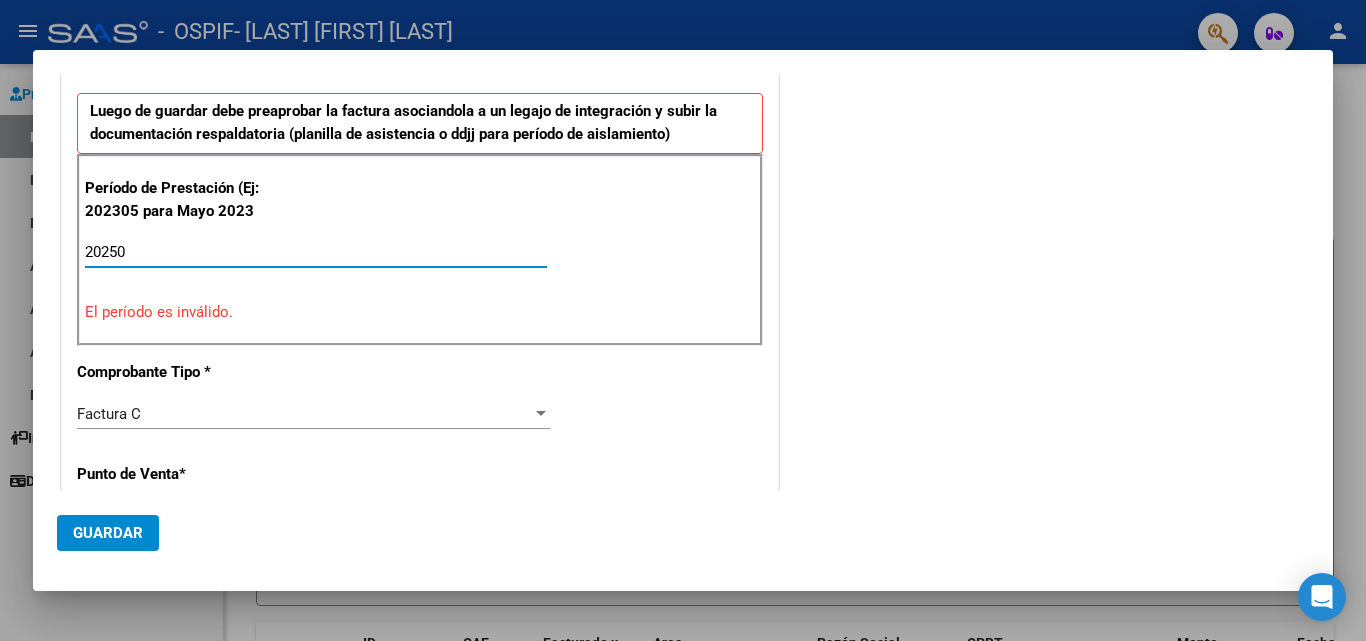 click on "20250" at bounding box center [316, 252] 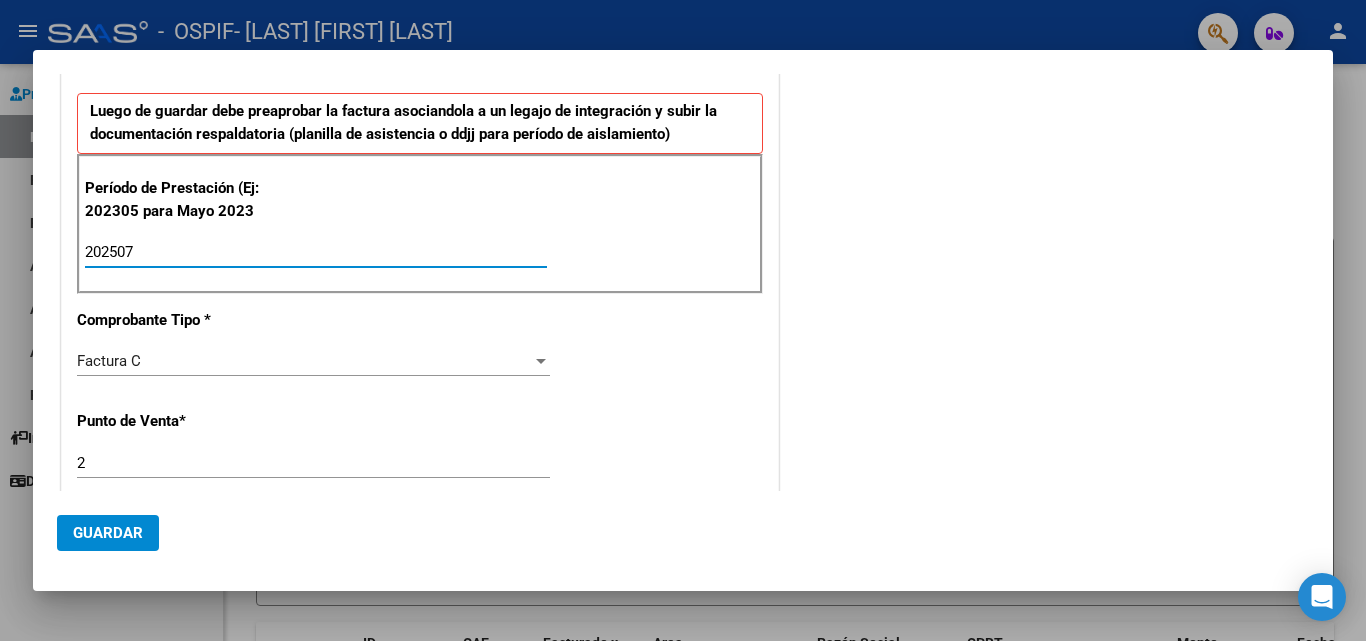 type on "202507" 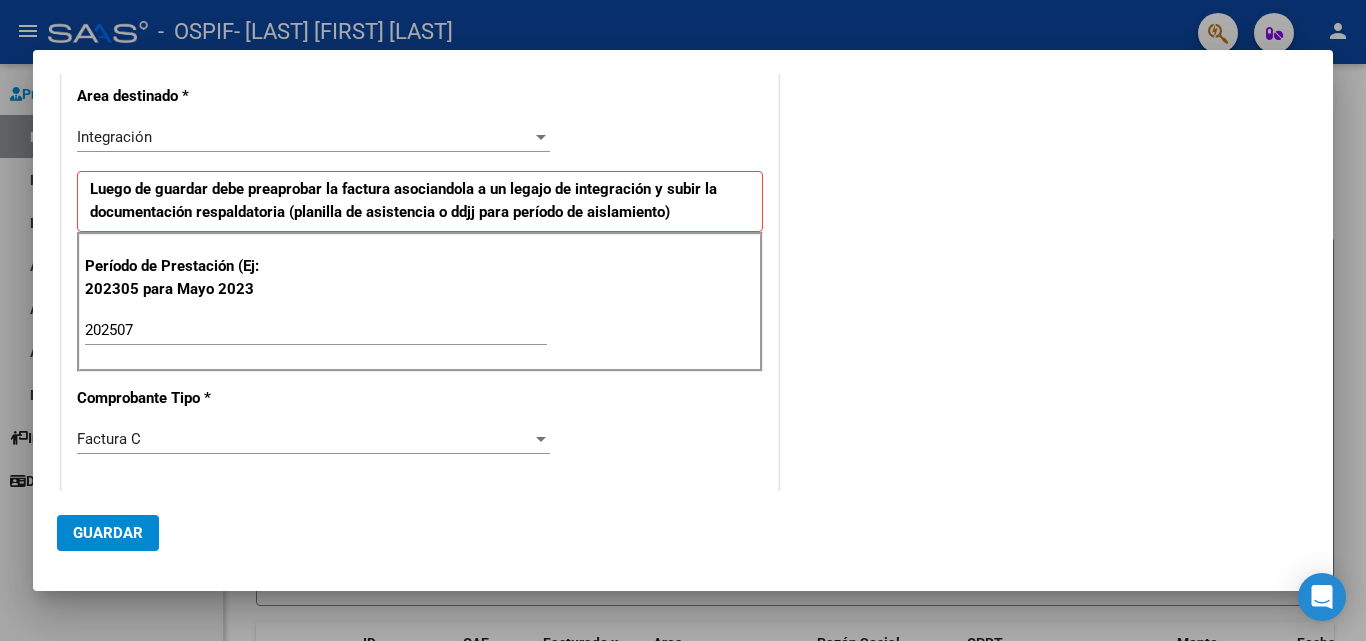 scroll, scrollTop: 112, scrollLeft: 0, axis: vertical 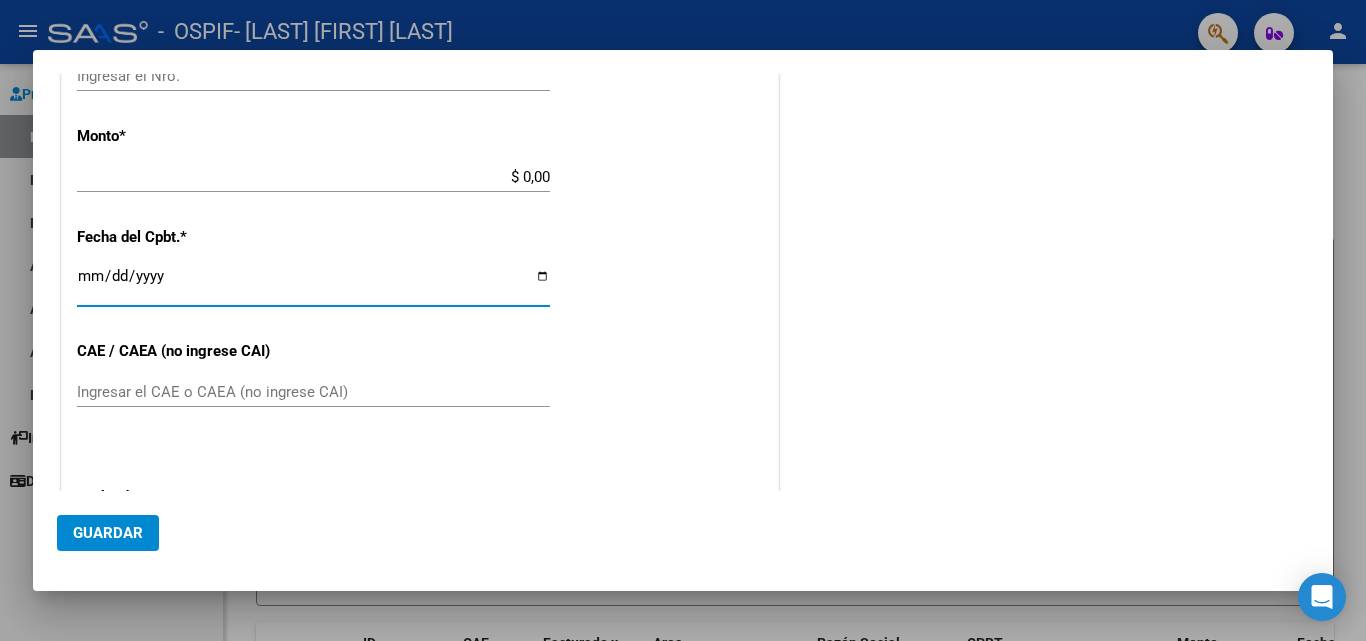 click on "Ingresar la fecha" at bounding box center (313, 284) 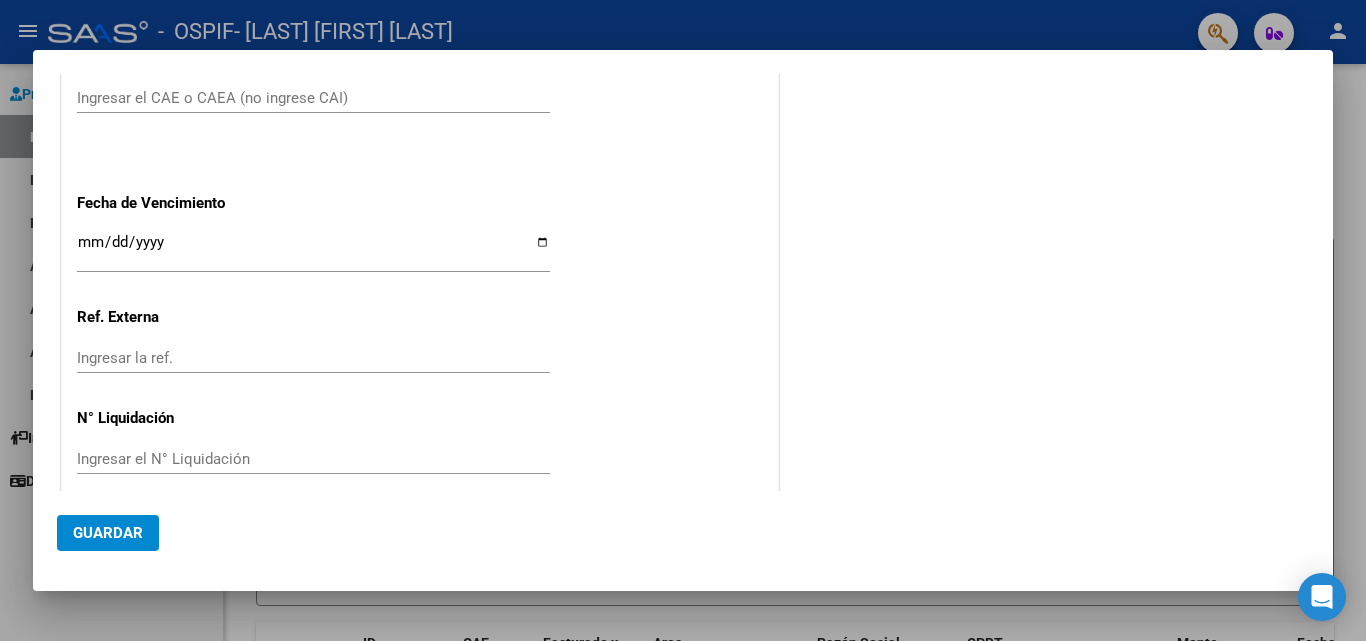 scroll, scrollTop: 1232, scrollLeft: 0, axis: vertical 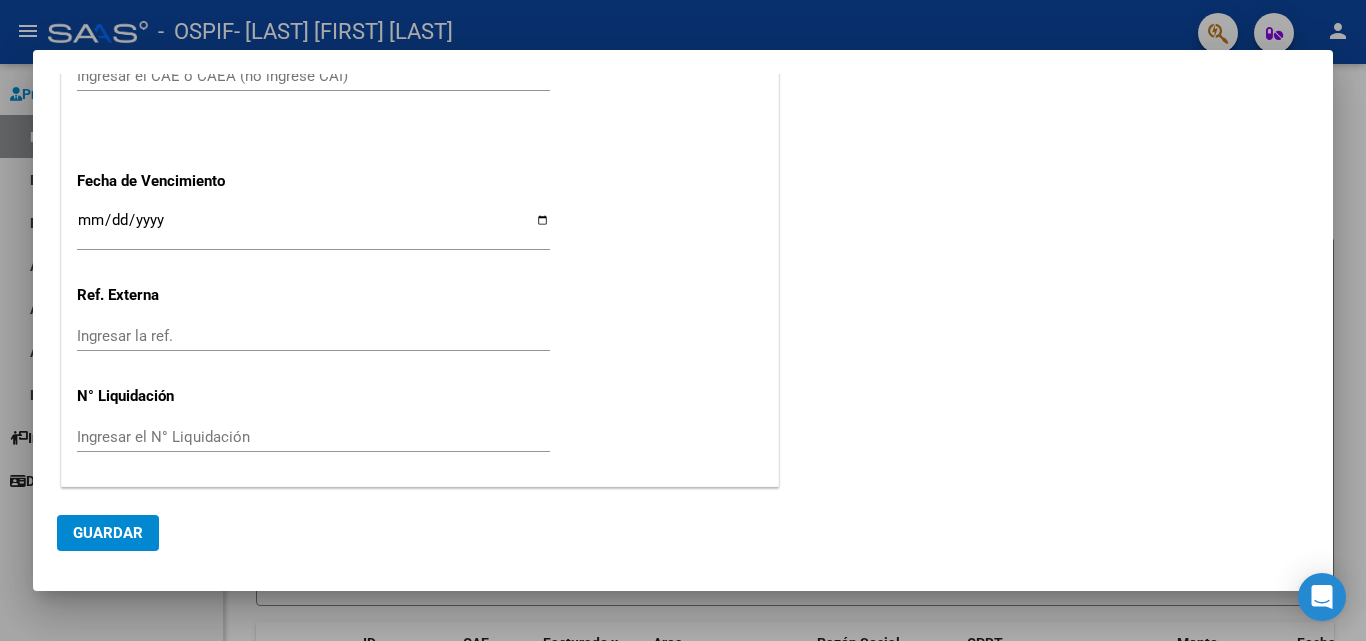 click on "Ingresar la fecha" at bounding box center [313, 228] 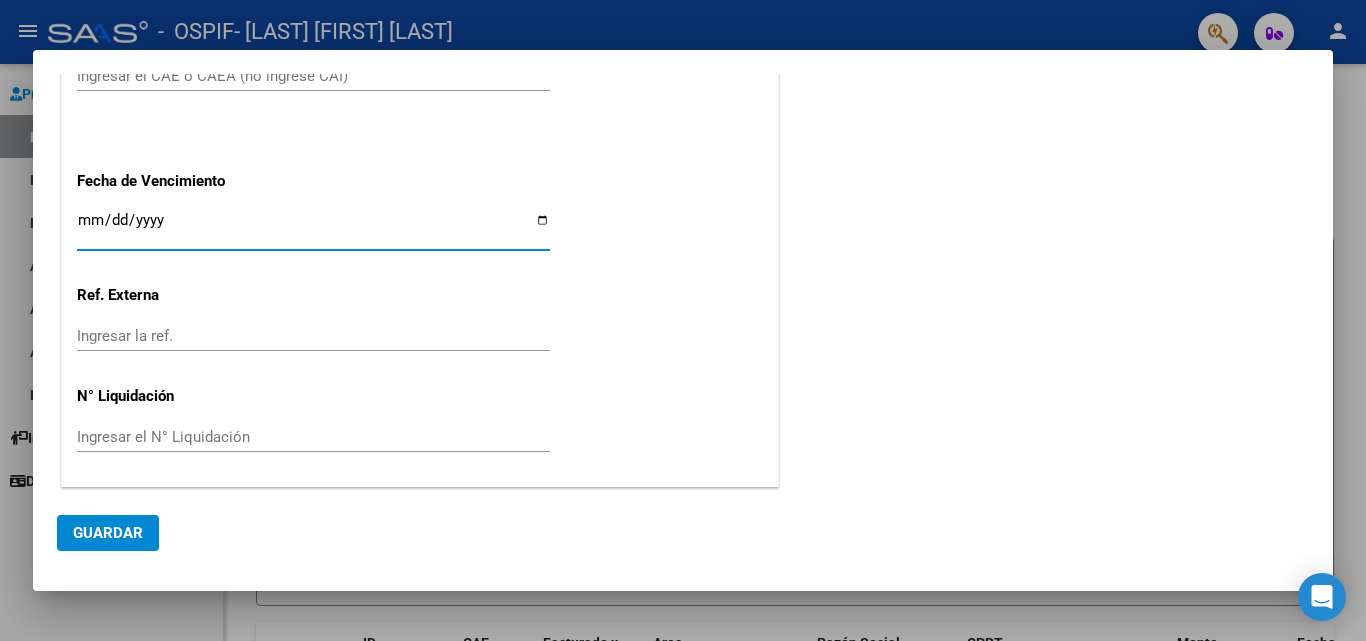 type on "2025-08-11" 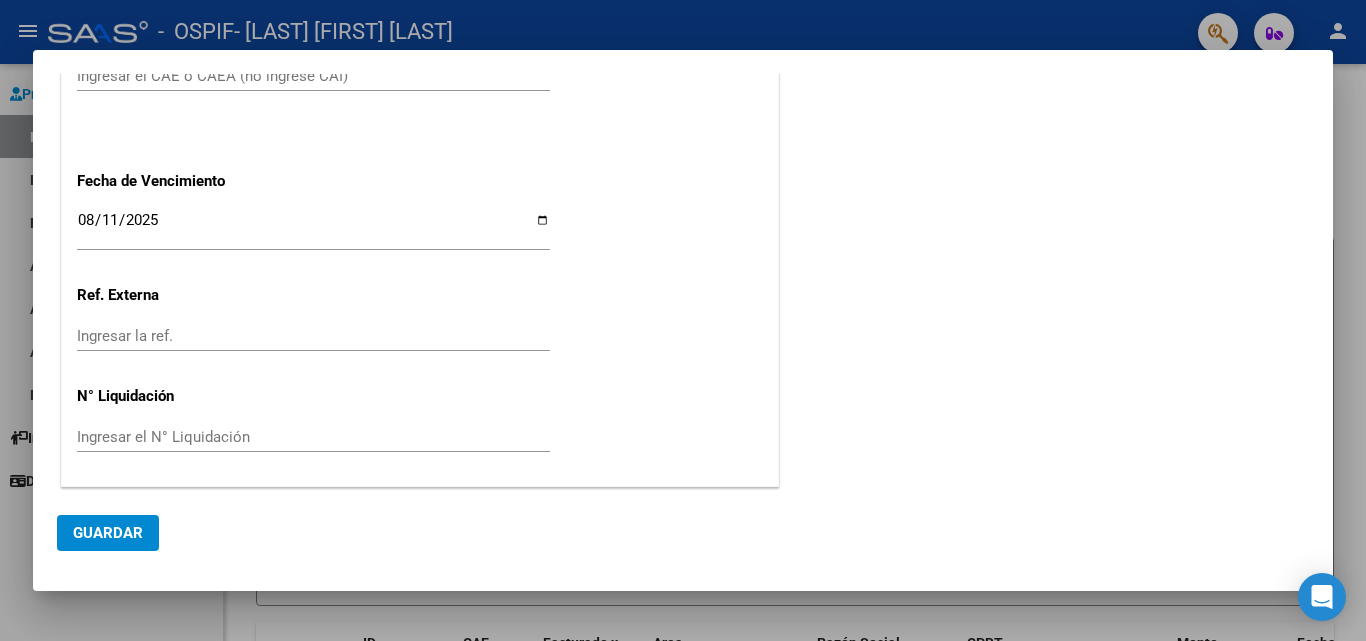 click on "COMENTARIOS Comentarios del Prestador / Gerenciador:" at bounding box center [1046, -322] 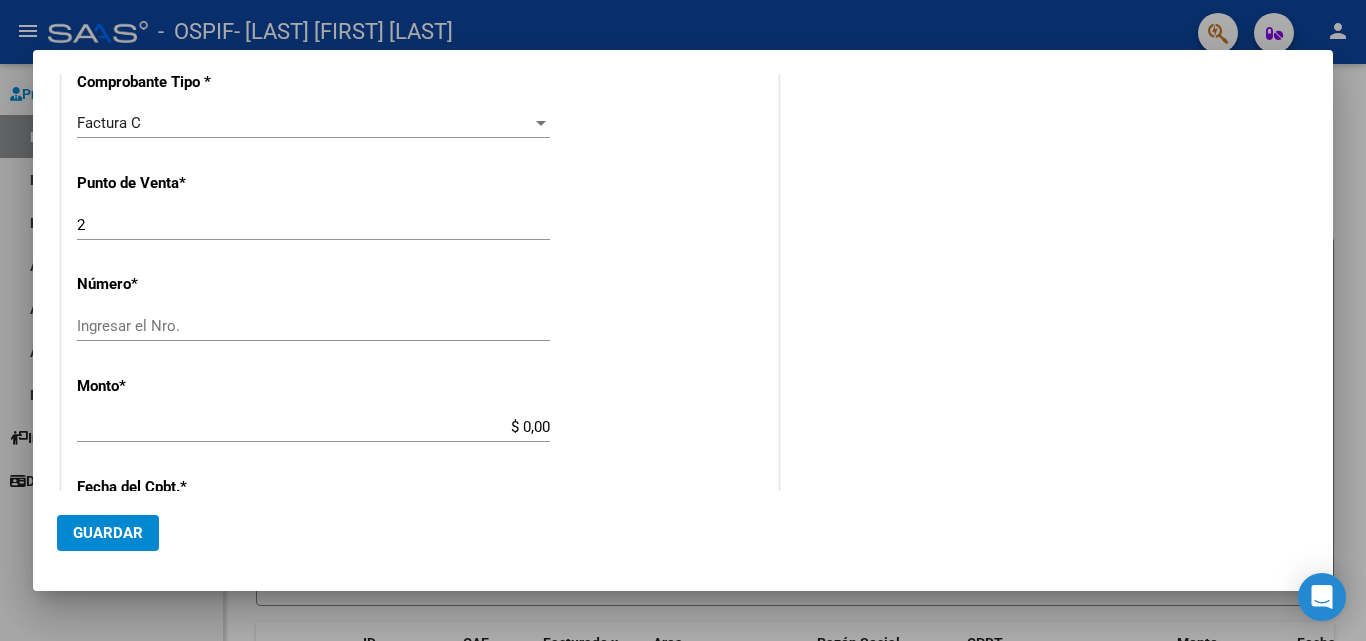 scroll, scrollTop: 0, scrollLeft: 0, axis: both 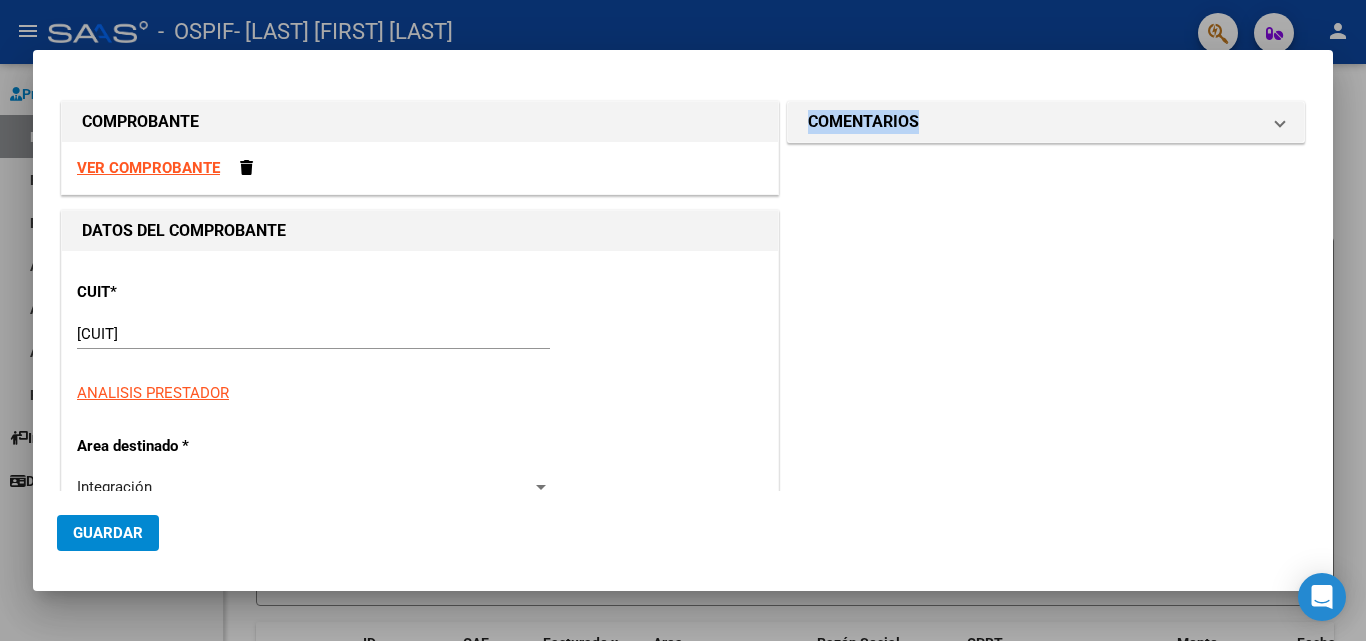 click on "VER COMPROBANTE" at bounding box center (148, 168) 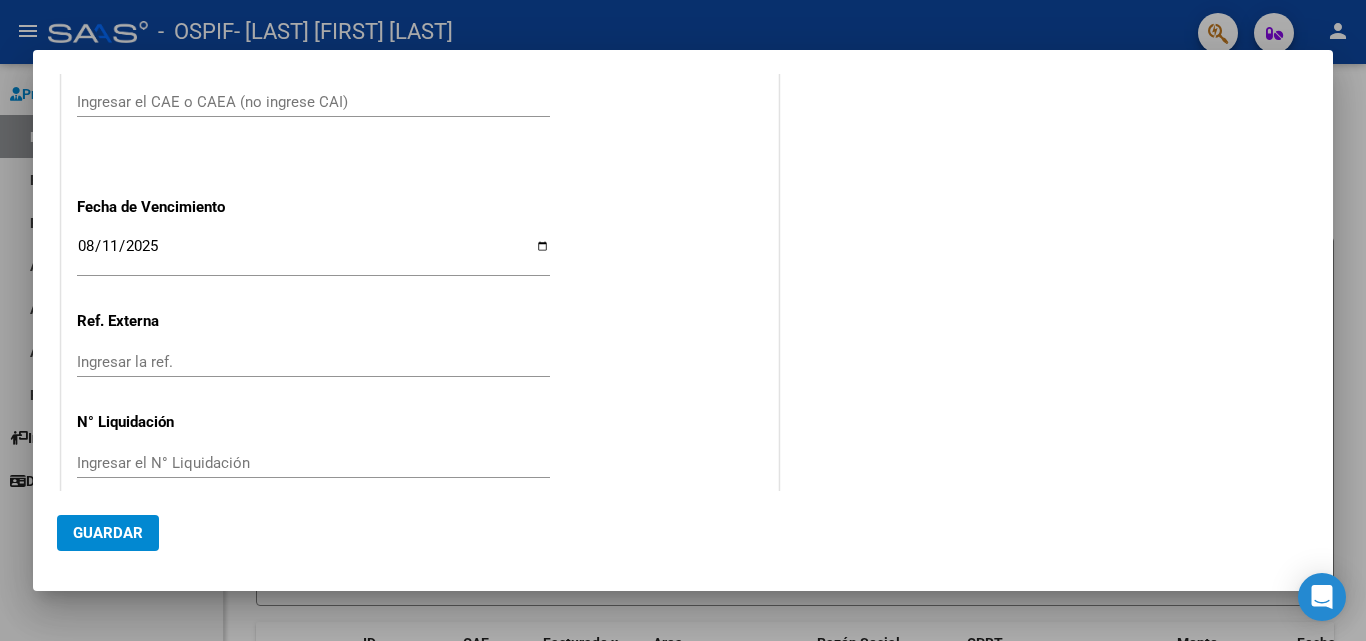 scroll, scrollTop: 1232, scrollLeft: 0, axis: vertical 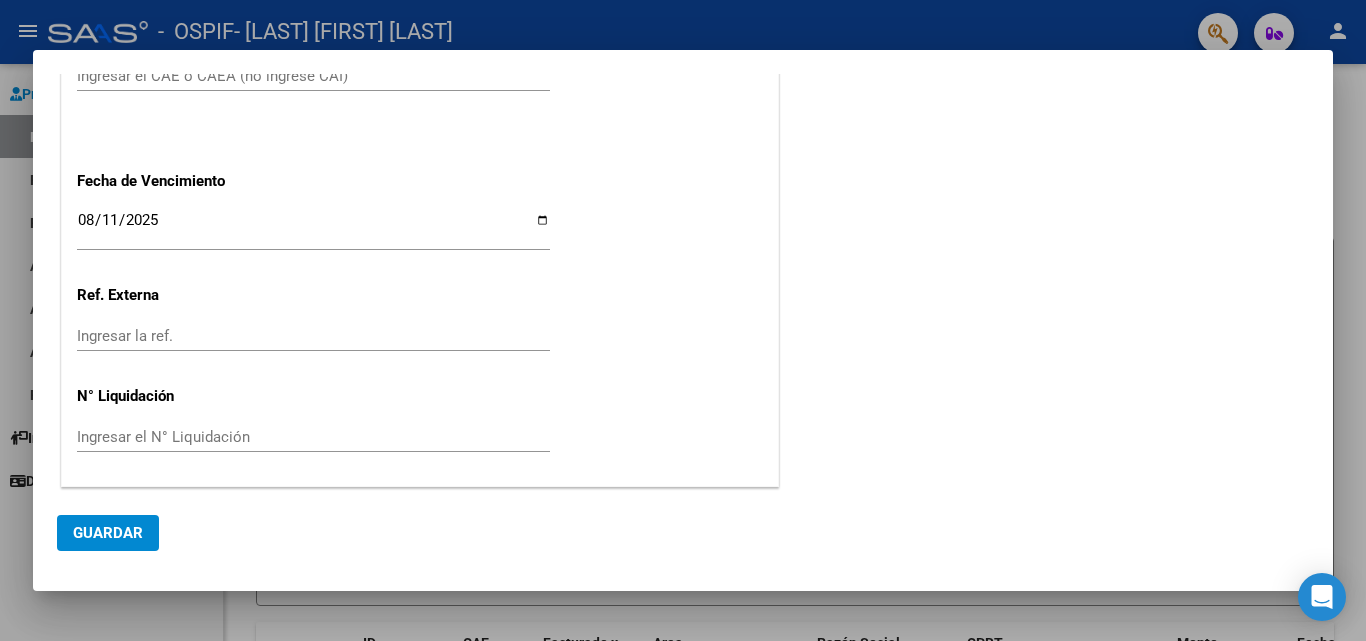 click on "Guardar" 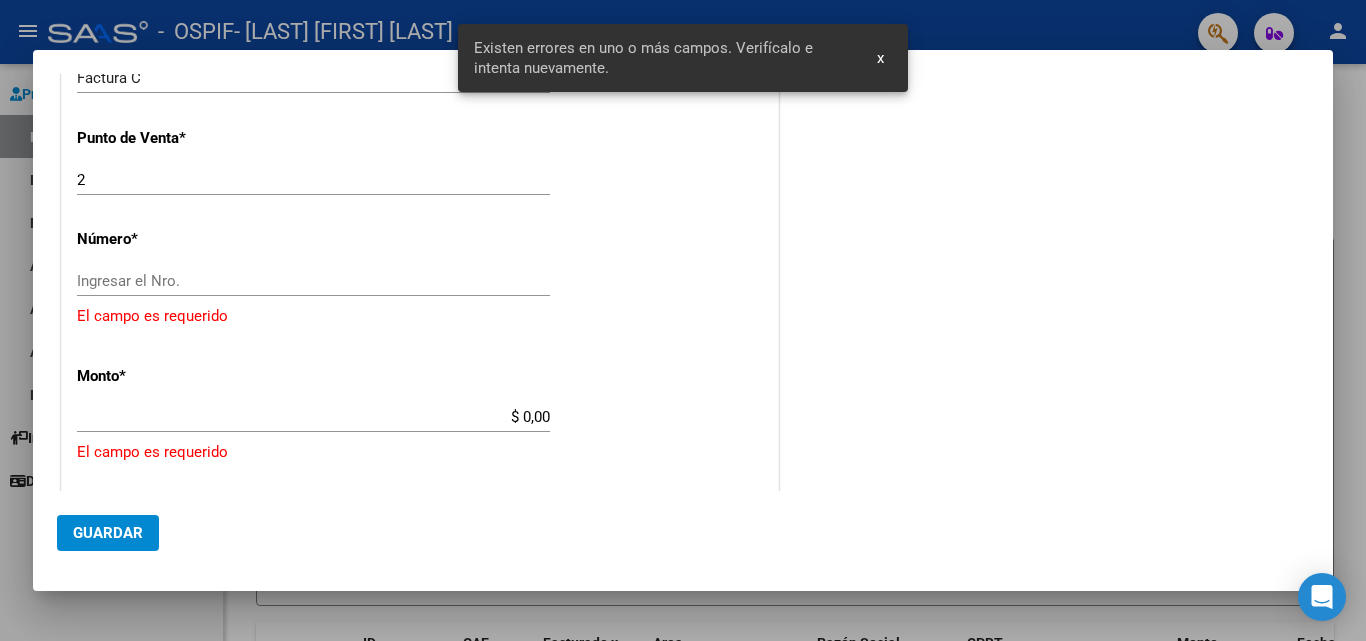 scroll, scrollTop: 700, scrollLeft: 0, axis: vertical 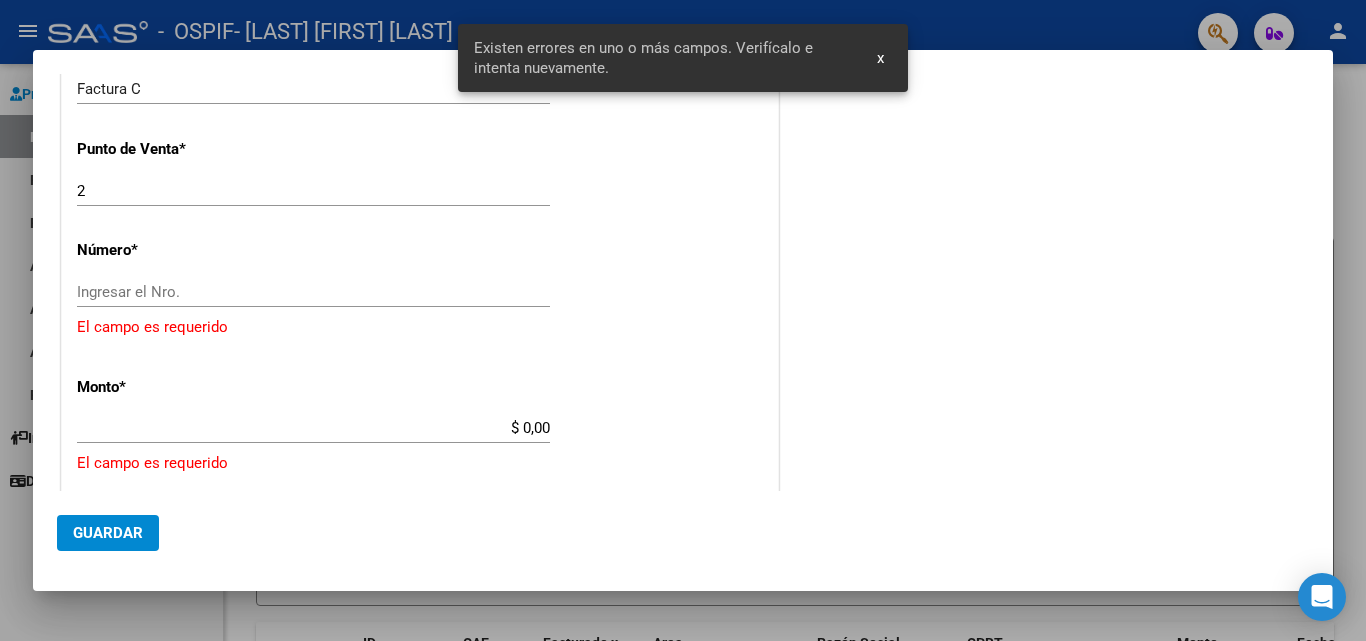 click on "Ingresar el Nro." at bounding box center (313, 292) 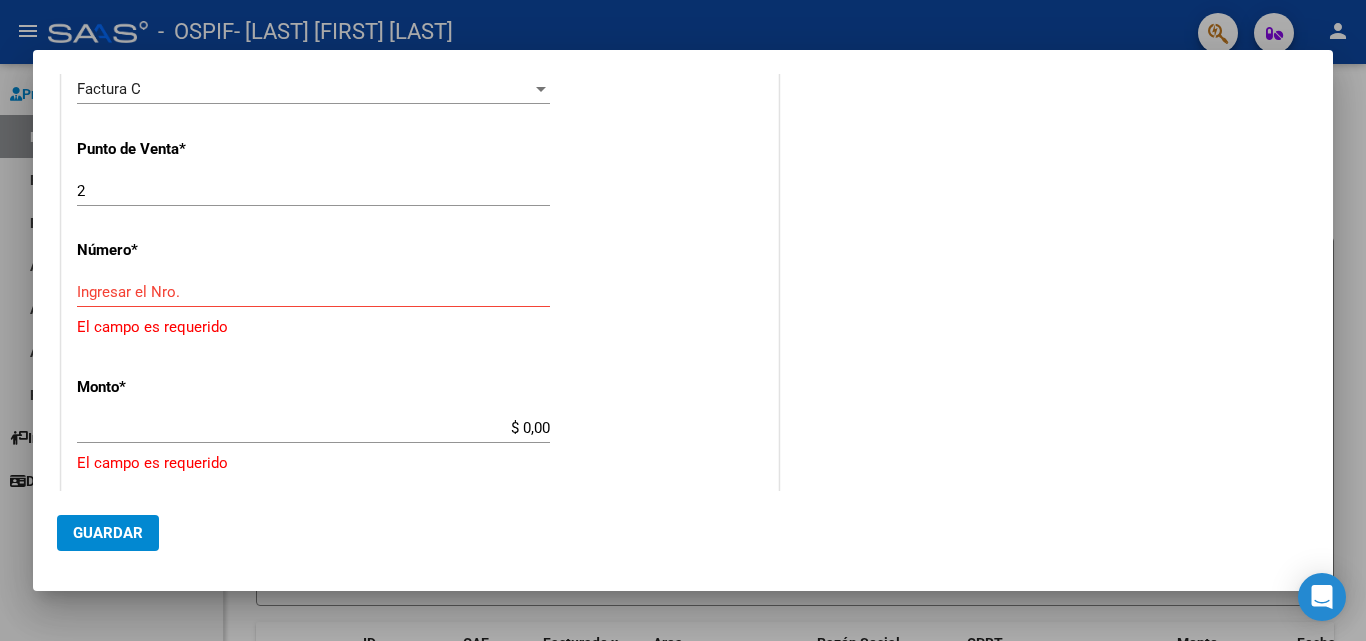 click on "2 Ingresar el Nro." 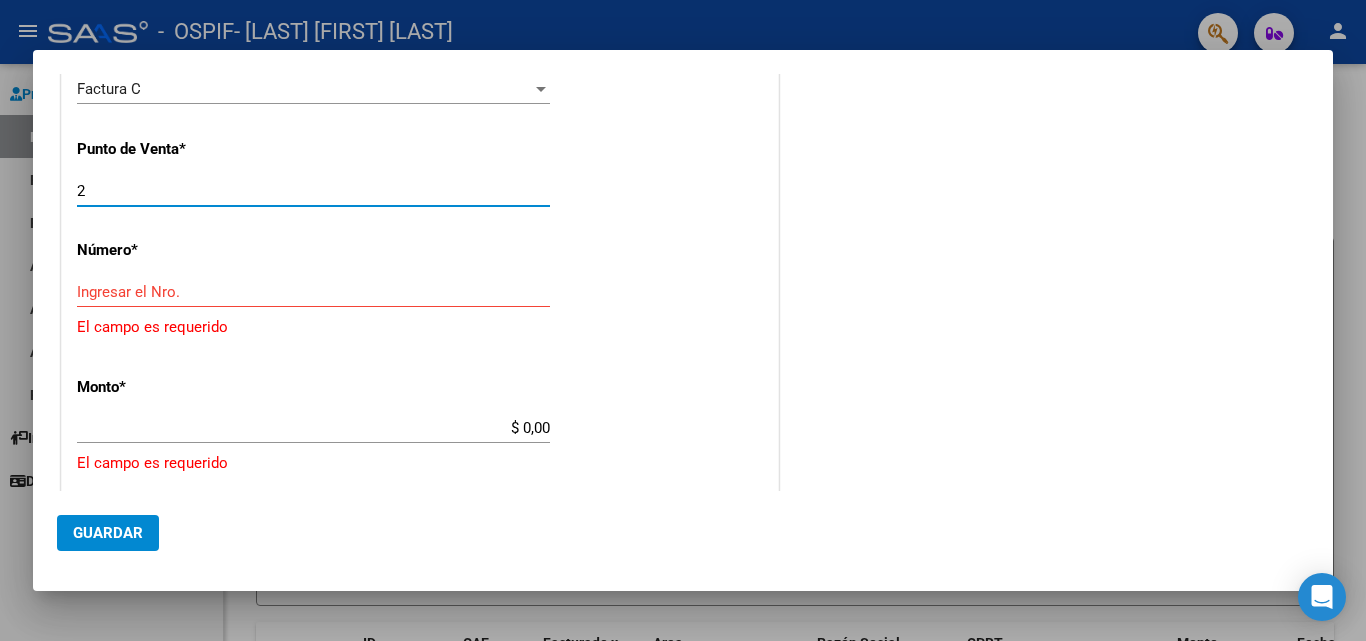 click on "Ingresar el Nro." at bounding box center (313, 292) 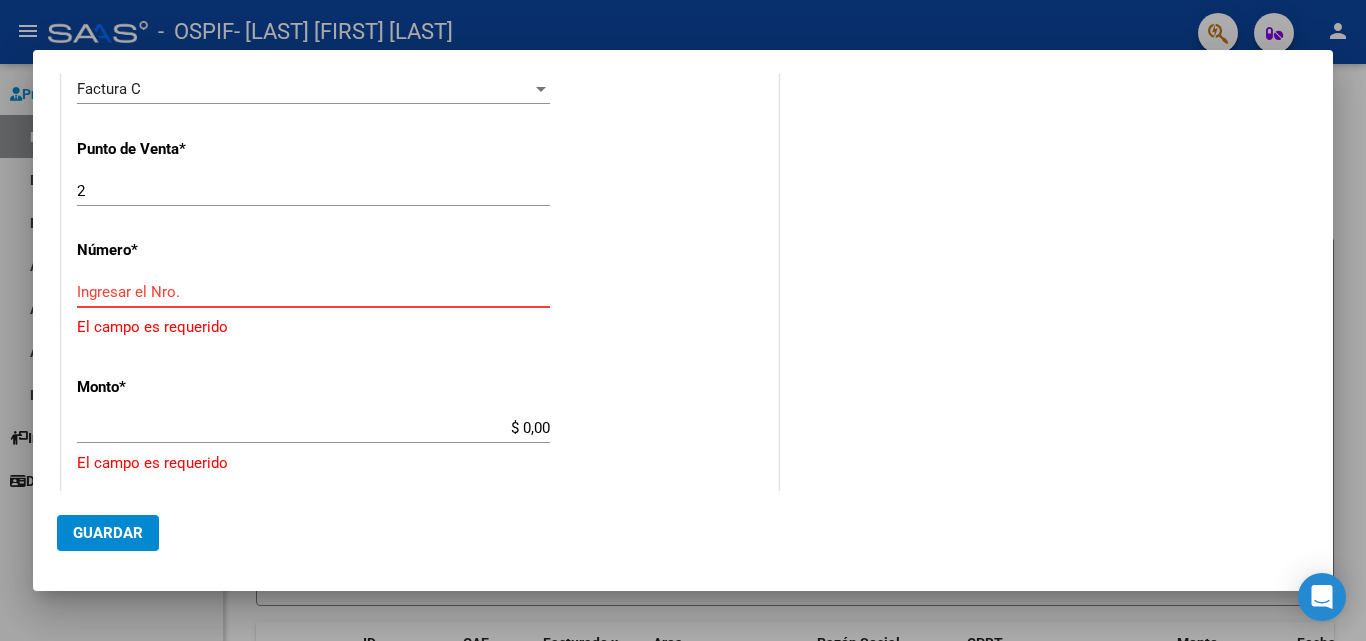 paste on "1.015" 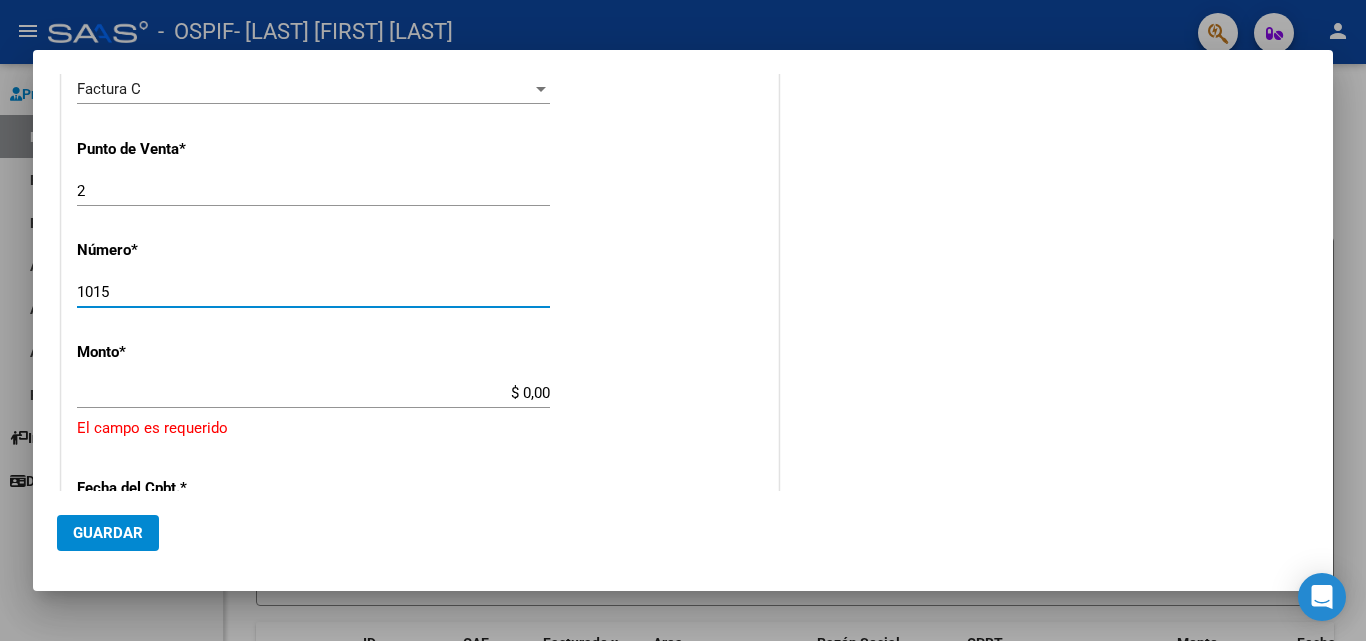 type on "1015" 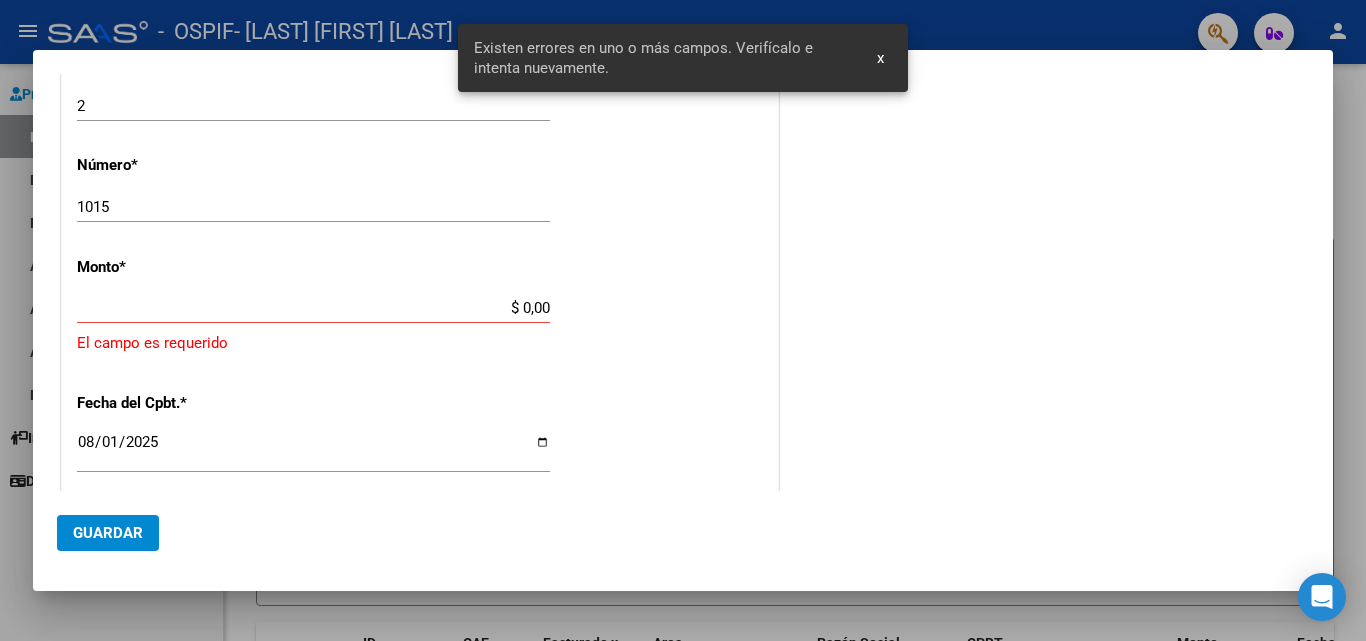 scroll, scrollTop: 808, scrollLeft: 0, axis: vertical 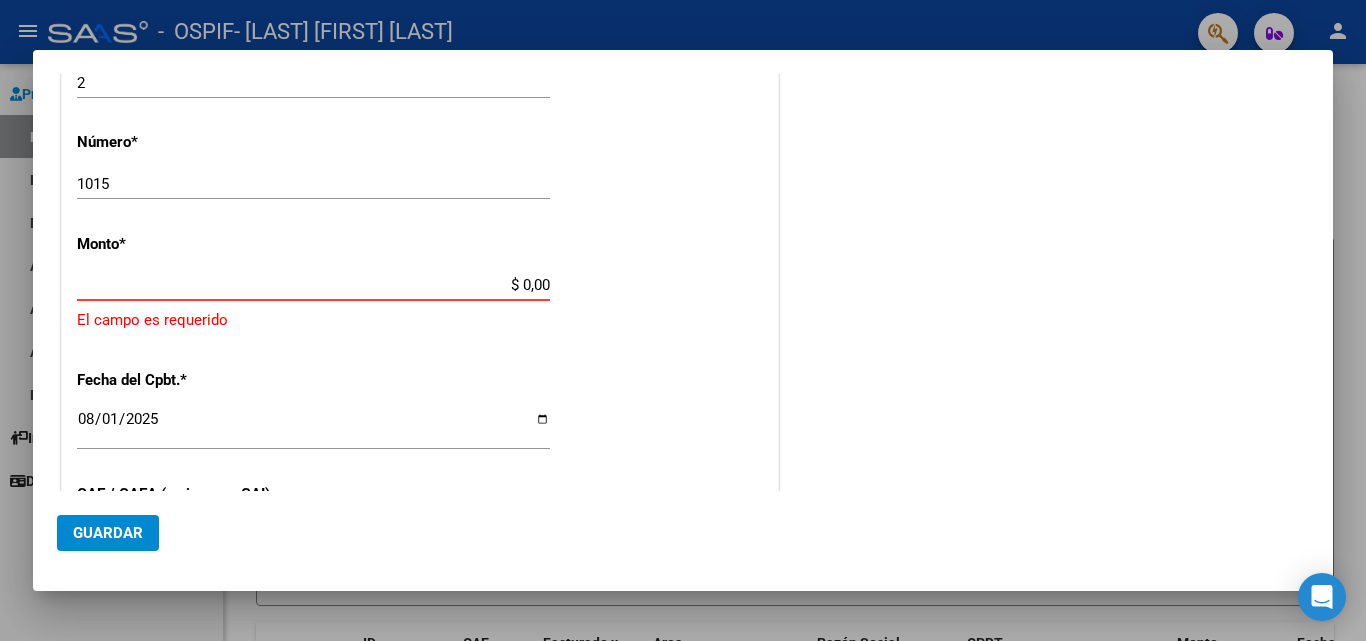 paste on "11133549" 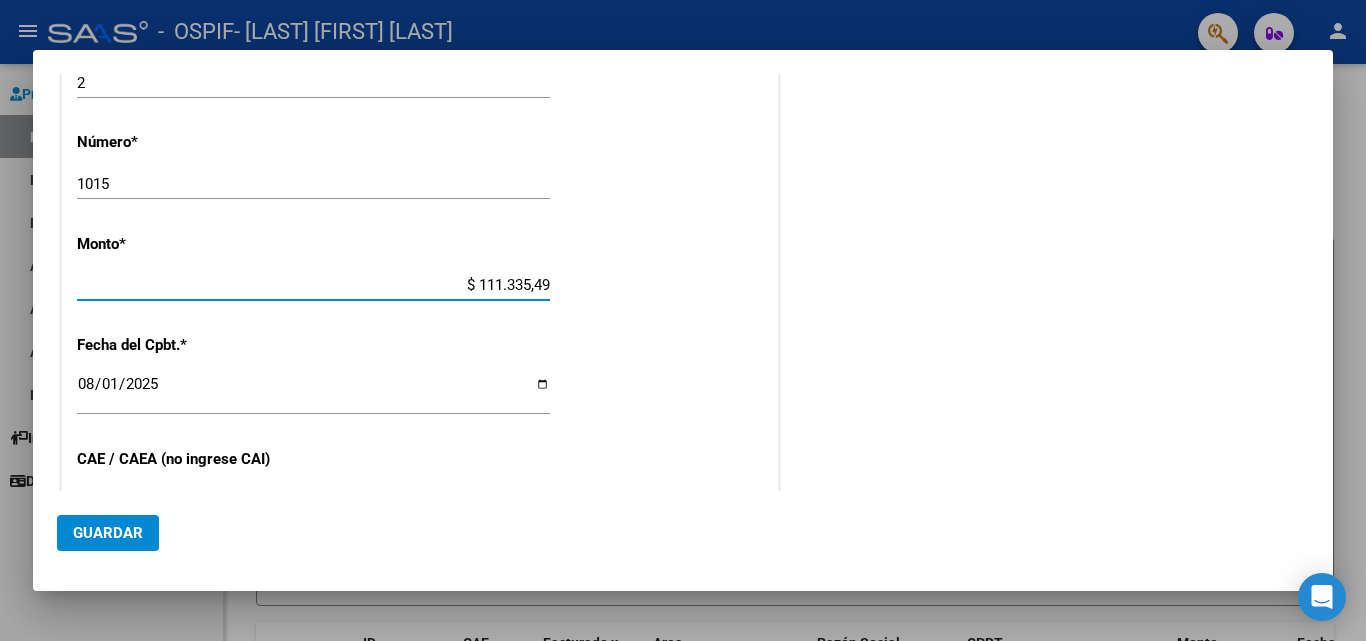 type on "$ 111.335,49" 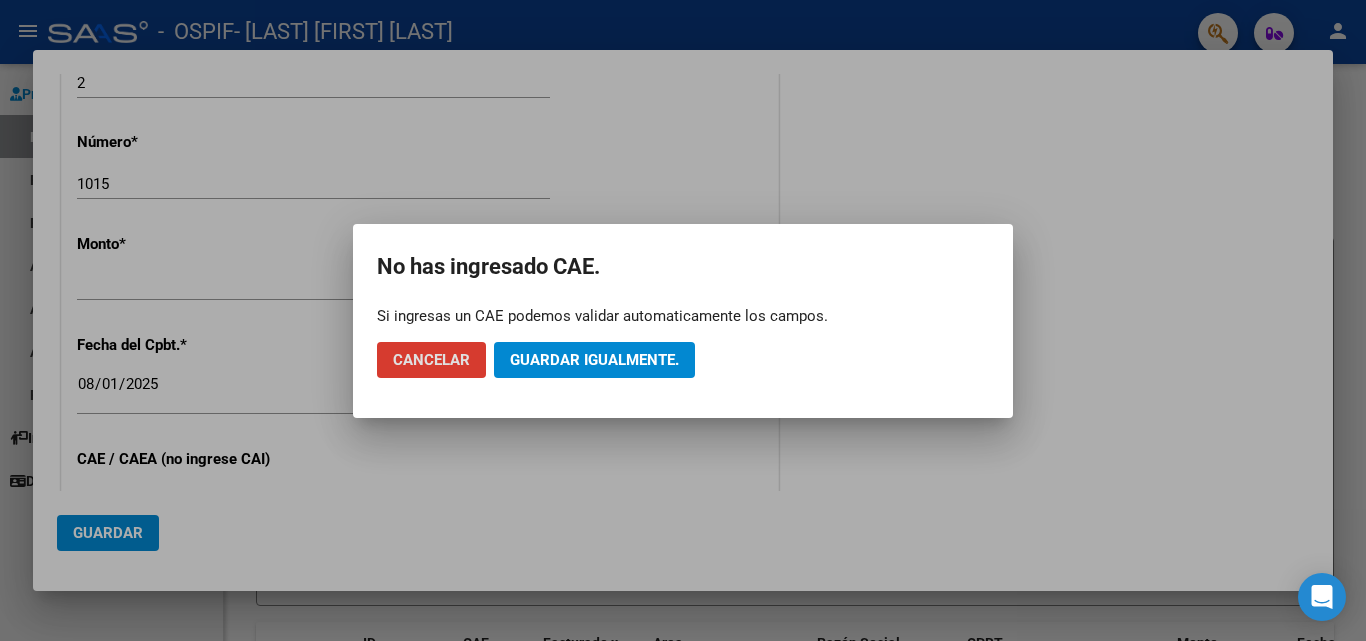 click on "Cancelar" 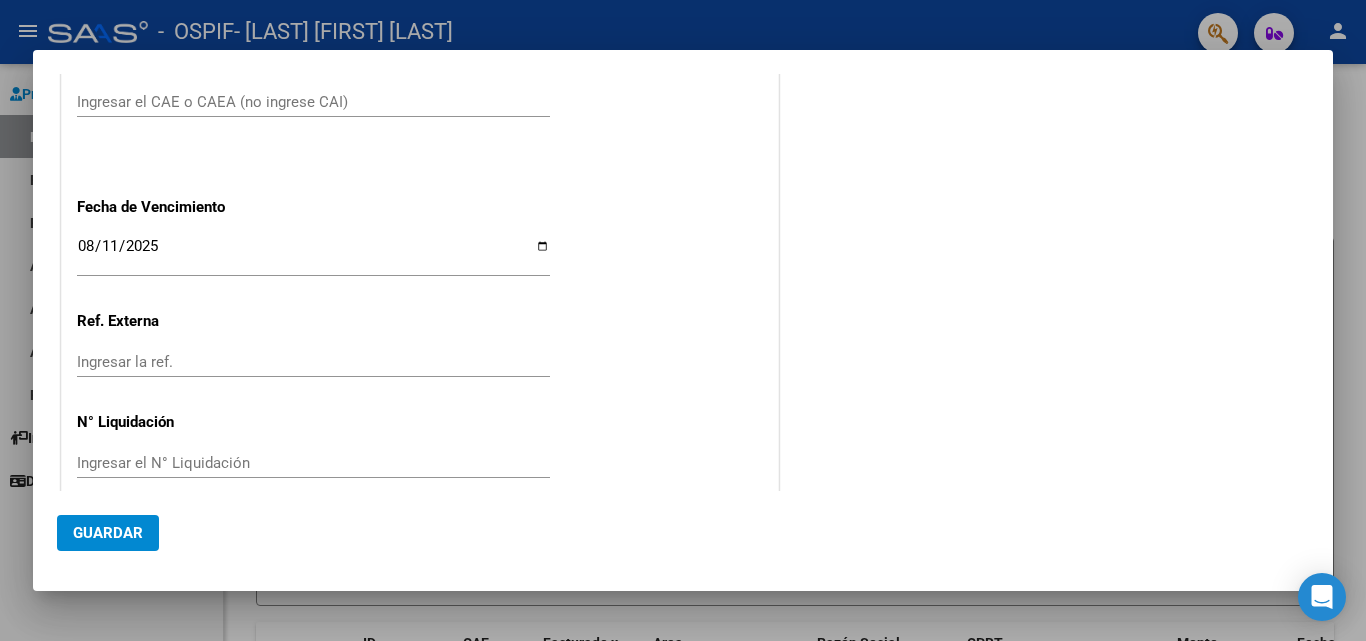 scroll, scrollTop: 1145, scrollLeft: 0, axis: vertical 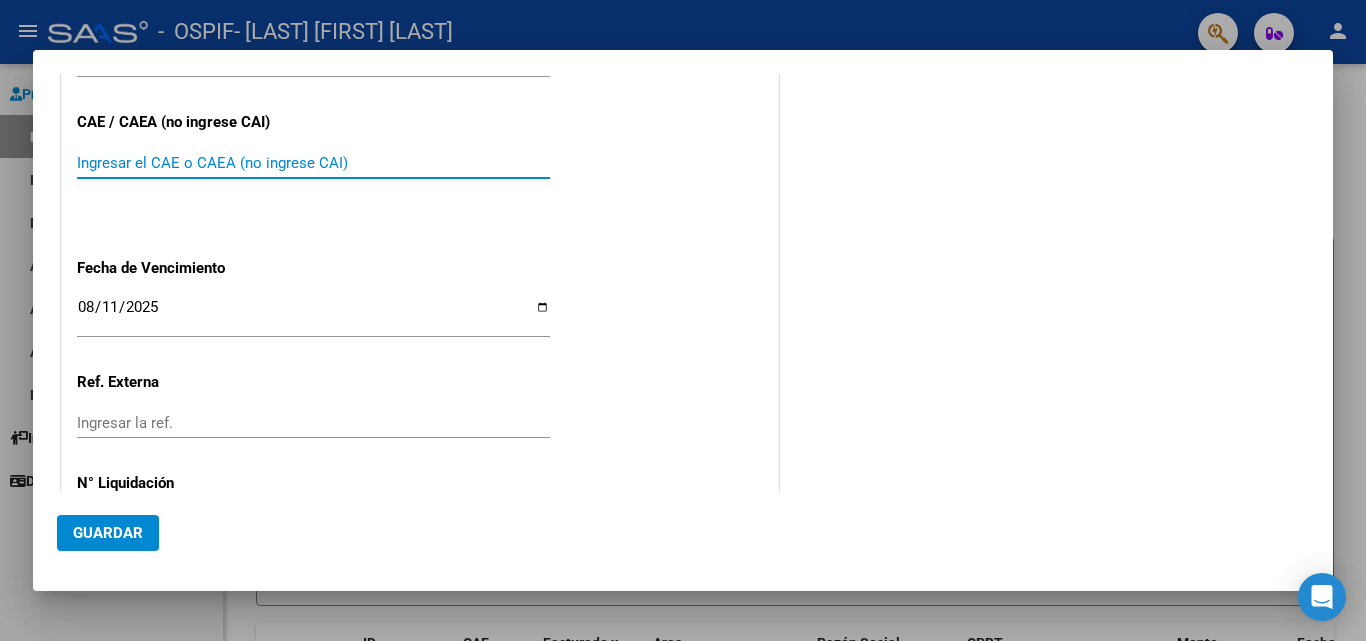 click on "Ingresar el CAE o CAEA (no ingrese CAI)" at bounding box center [313, 163] 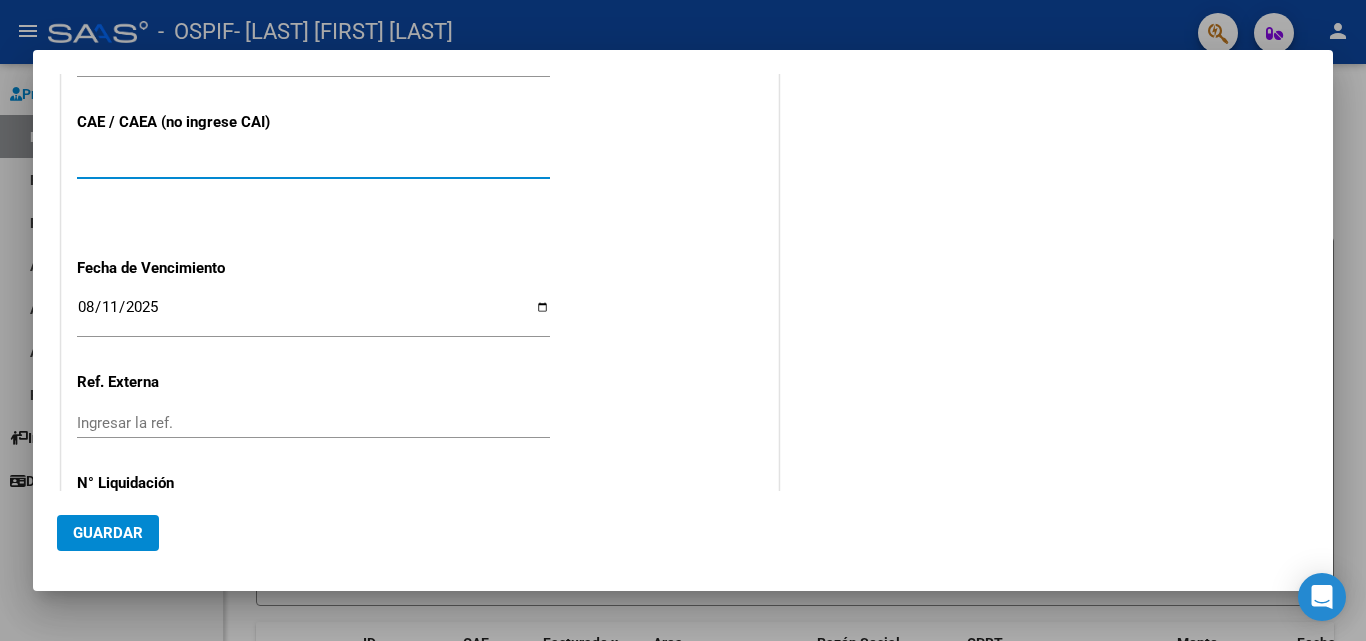 type on "[NUMBER]" 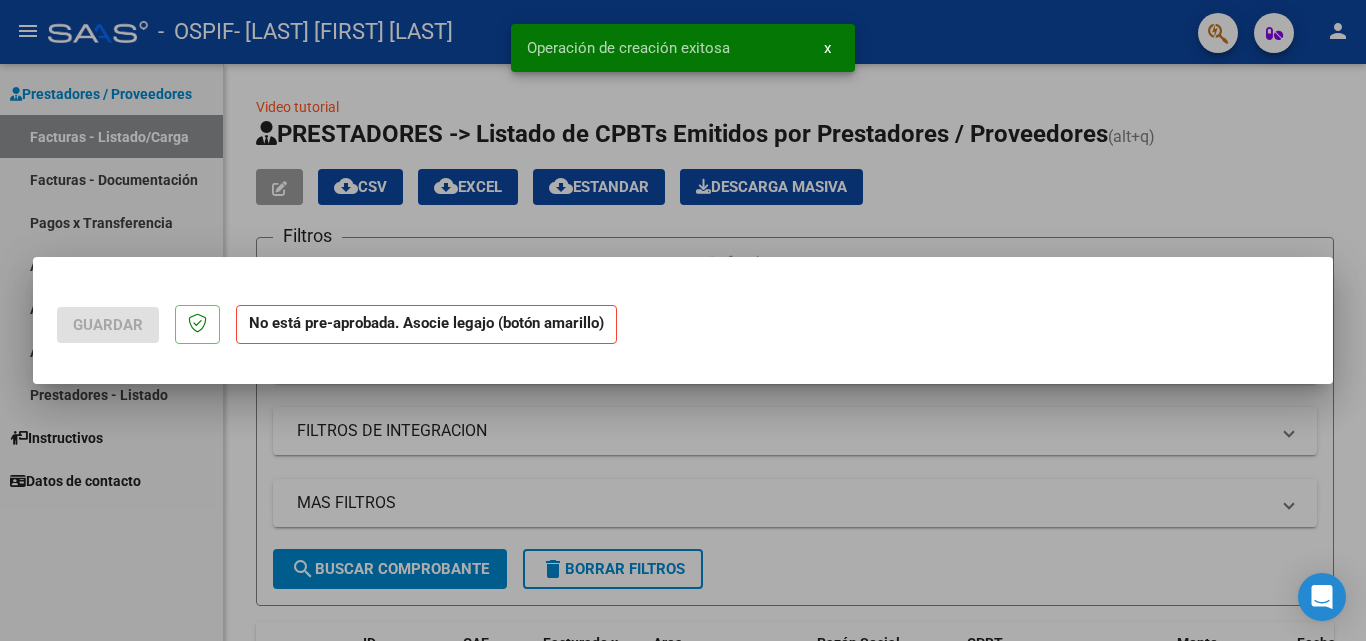 scroll, scrollTop: 0, scrollLeft: 0, axis: both 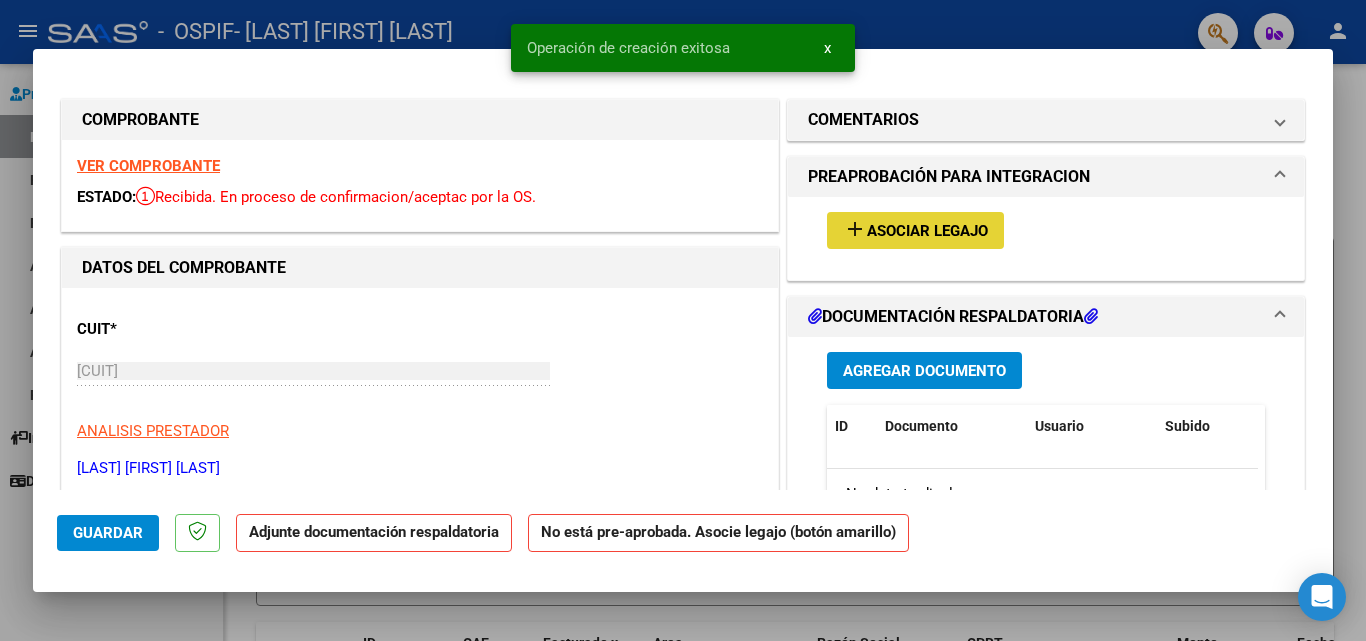 click on "add Asociar Legajo" at bounding box center [915, 230] 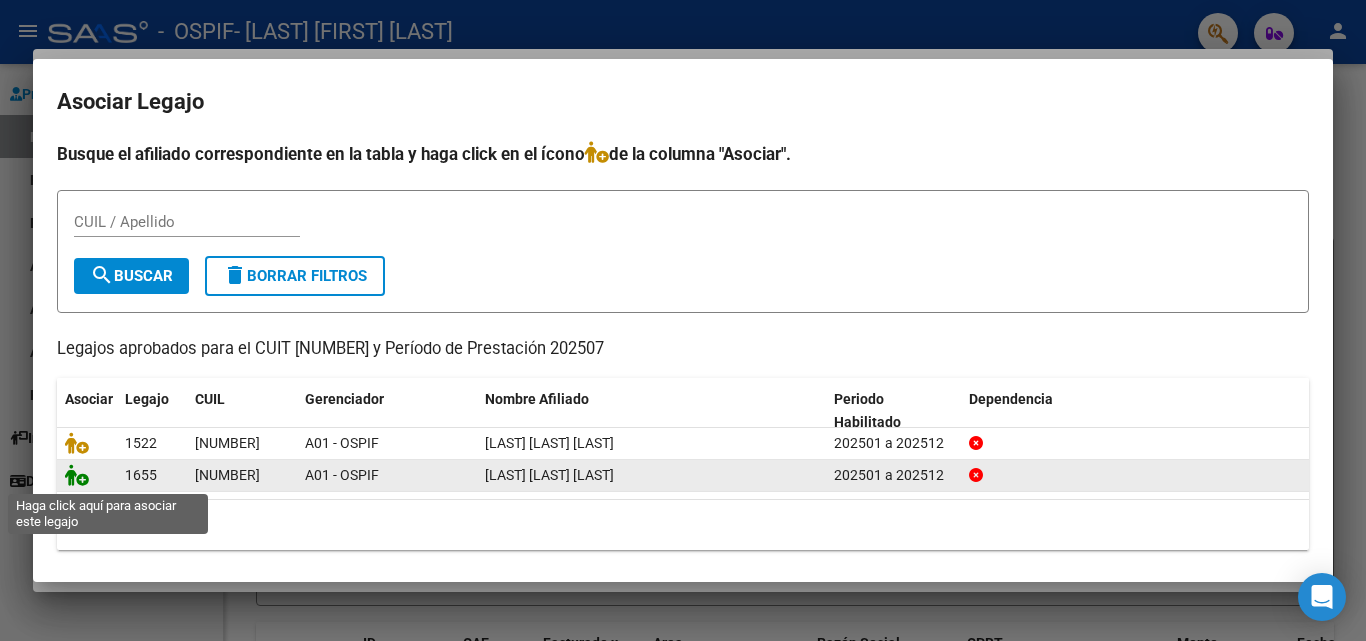 click 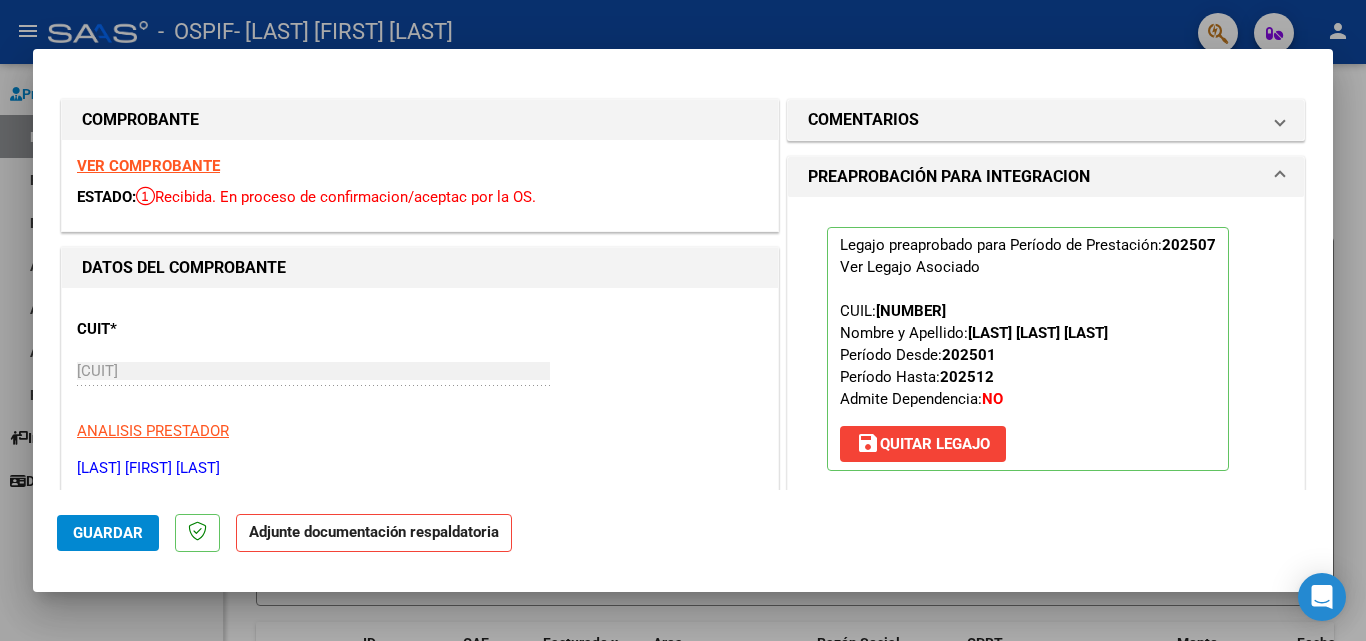 drag, startPoint x: 1316, startPoint y: 158, endPoint x: 1322, endPoint y: 172, distance: 15.231546 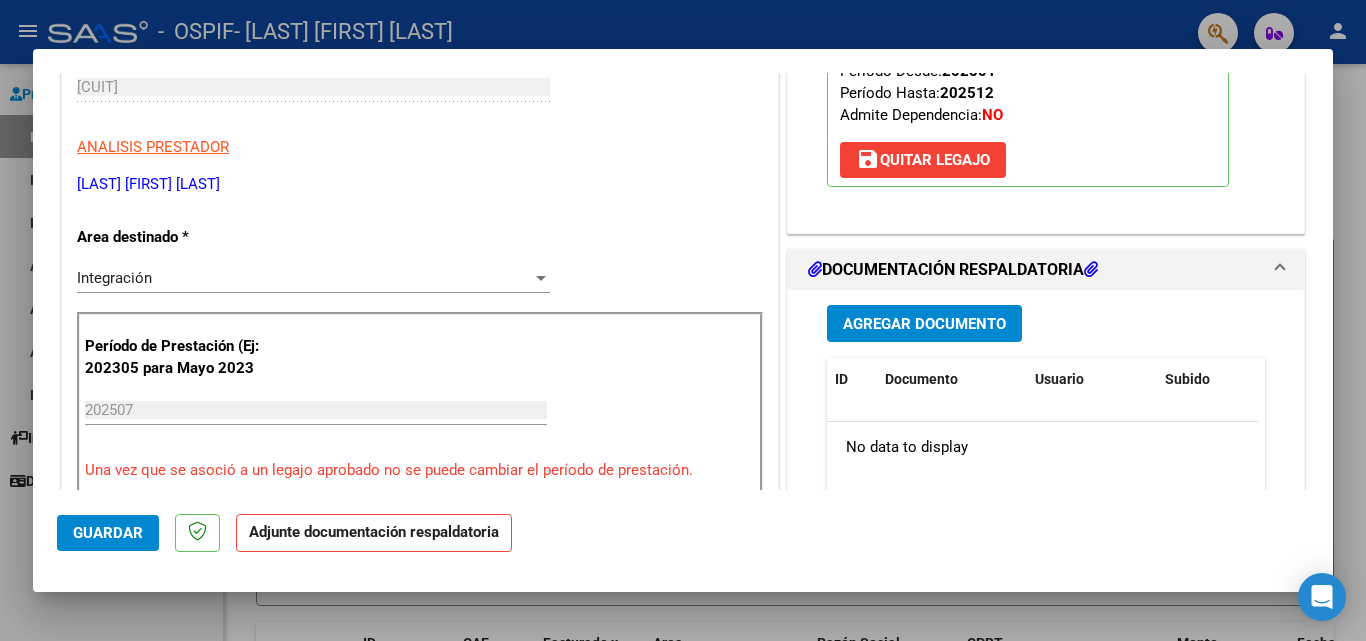 scroll, scrollTop: 293, scrollLeft: 0, axis: vertical 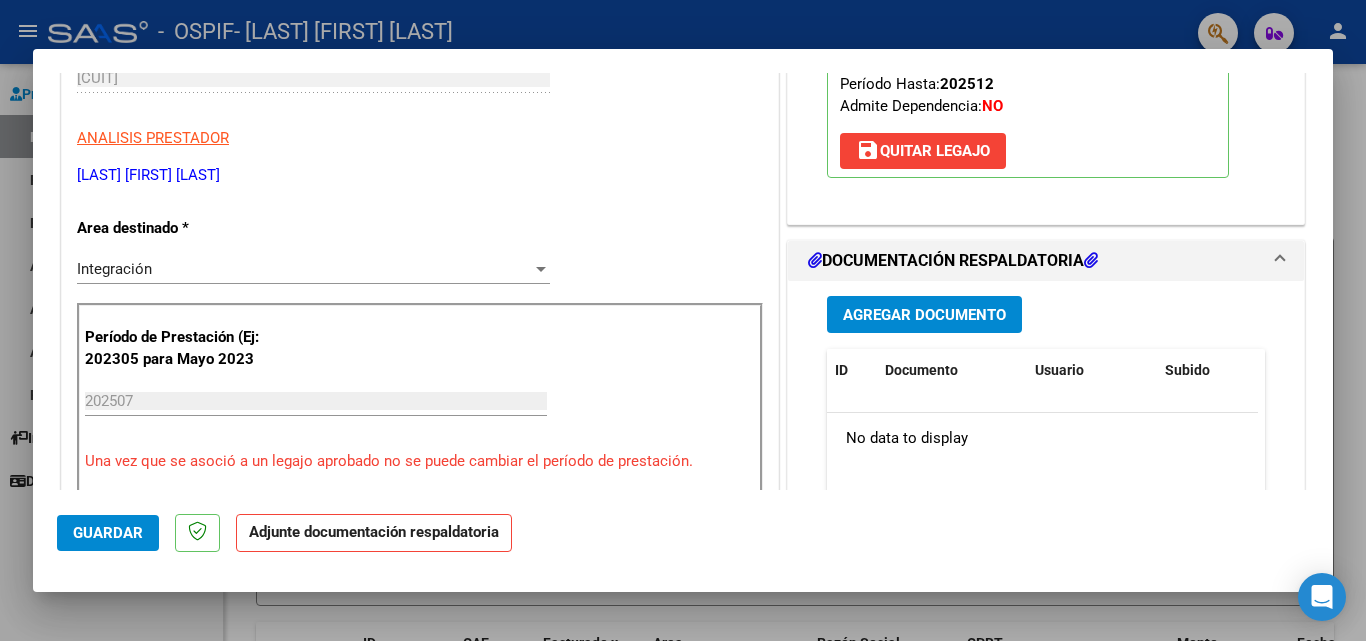 click on "Agregar Documento" at bounding box center [924, 315] 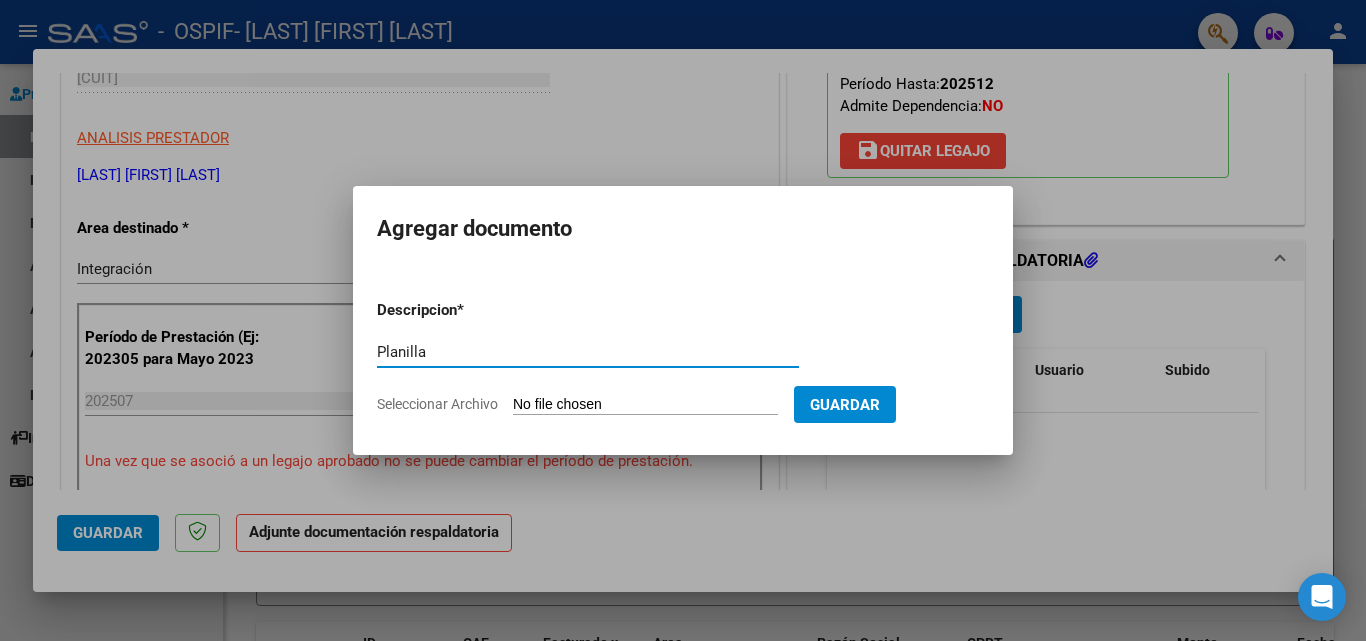 type on "Planilla" 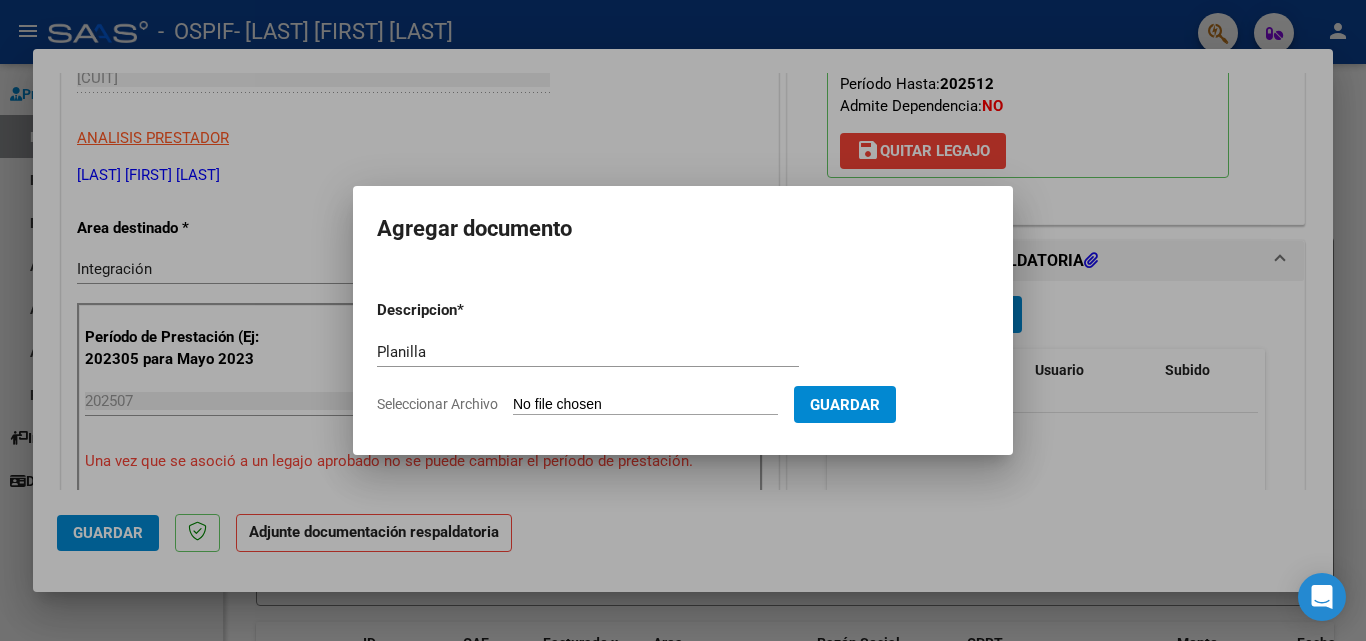 type on "C:\fakepath\07. [LAST] psico plnll 25.pdf" 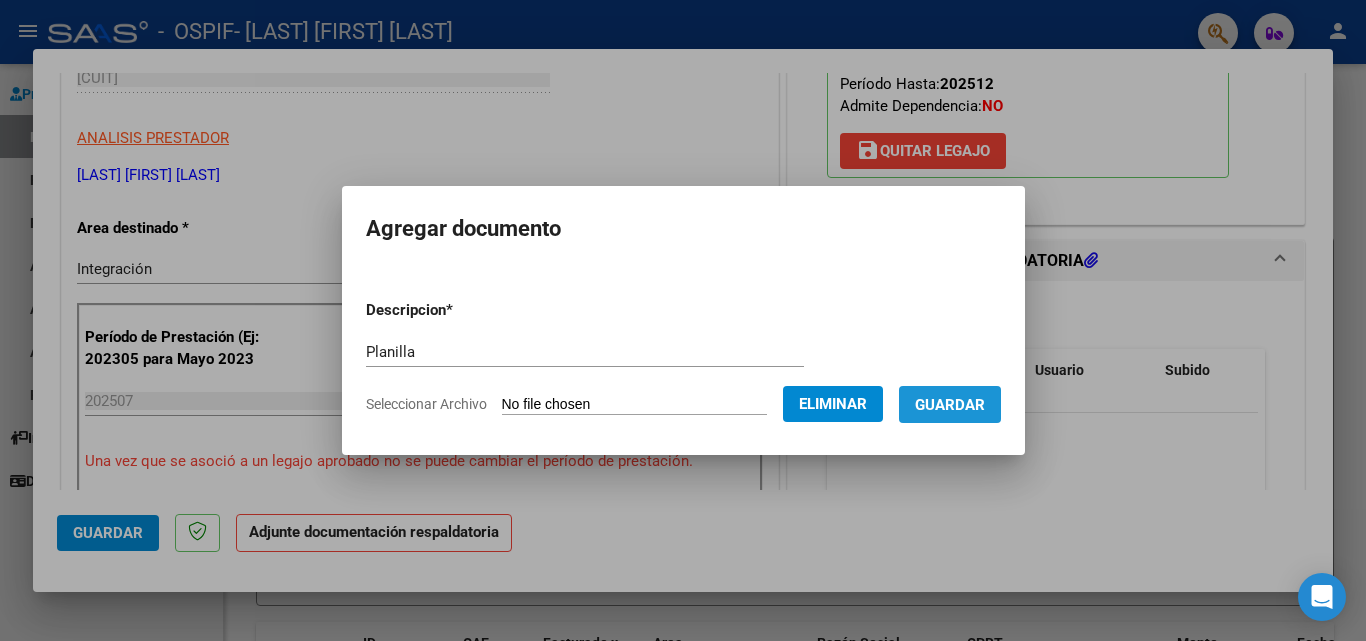 click on "Guardar" at bounding box center [950, 405] 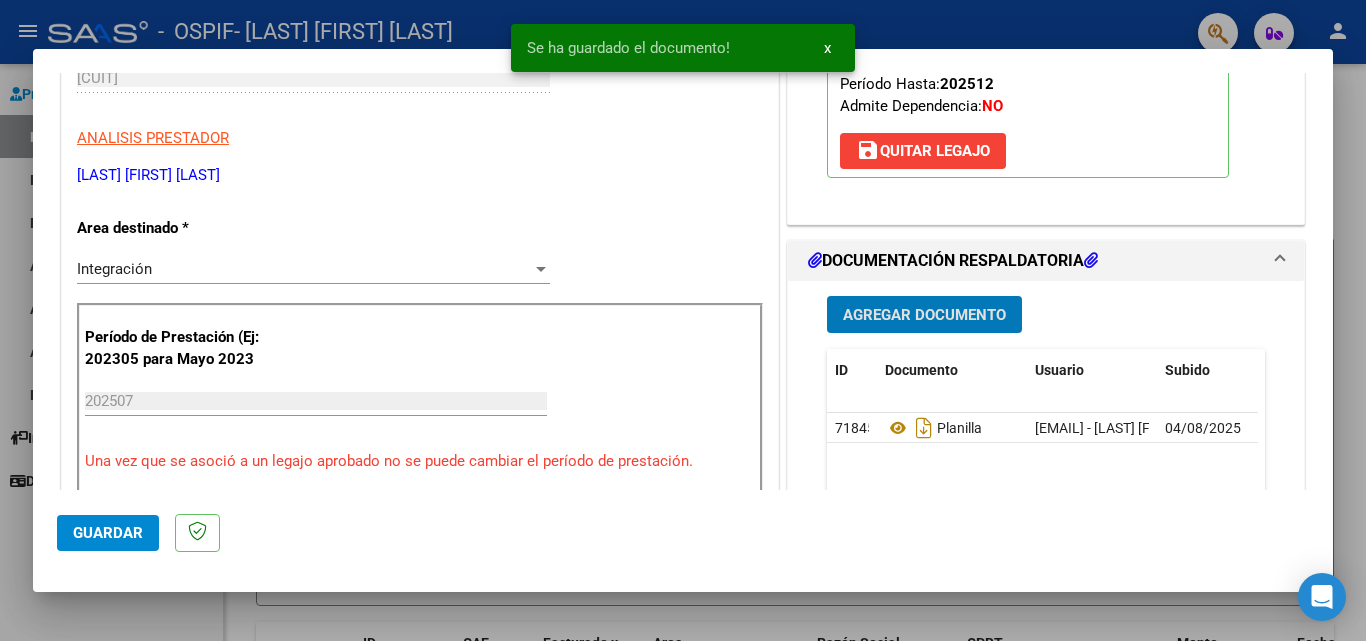 click on "Guardar" 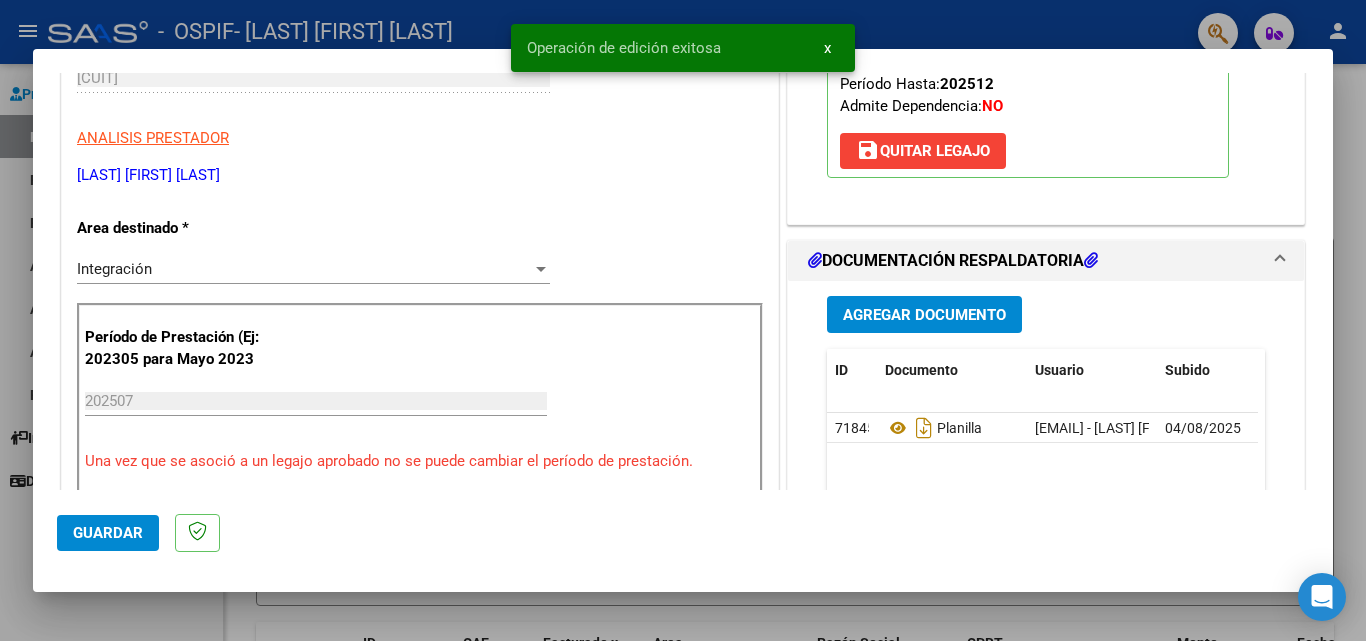 click on "Guardar" 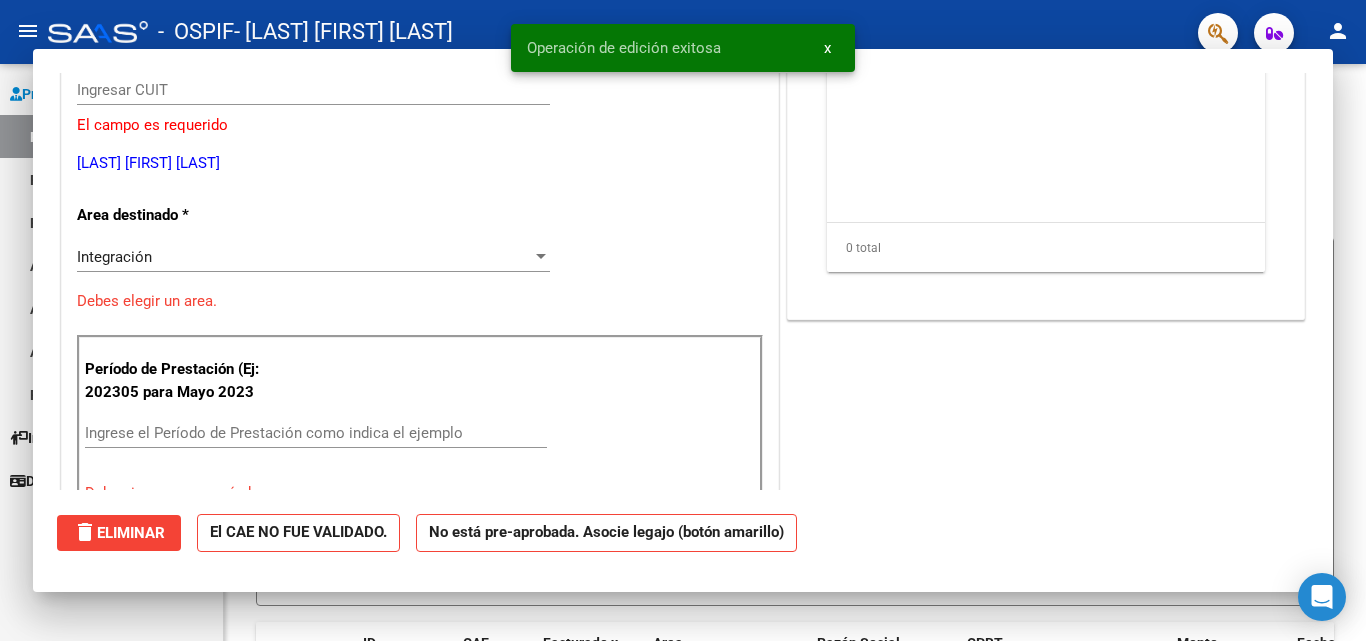 scroll, scrollTop: 0, scrollLeft: 0, axis: both 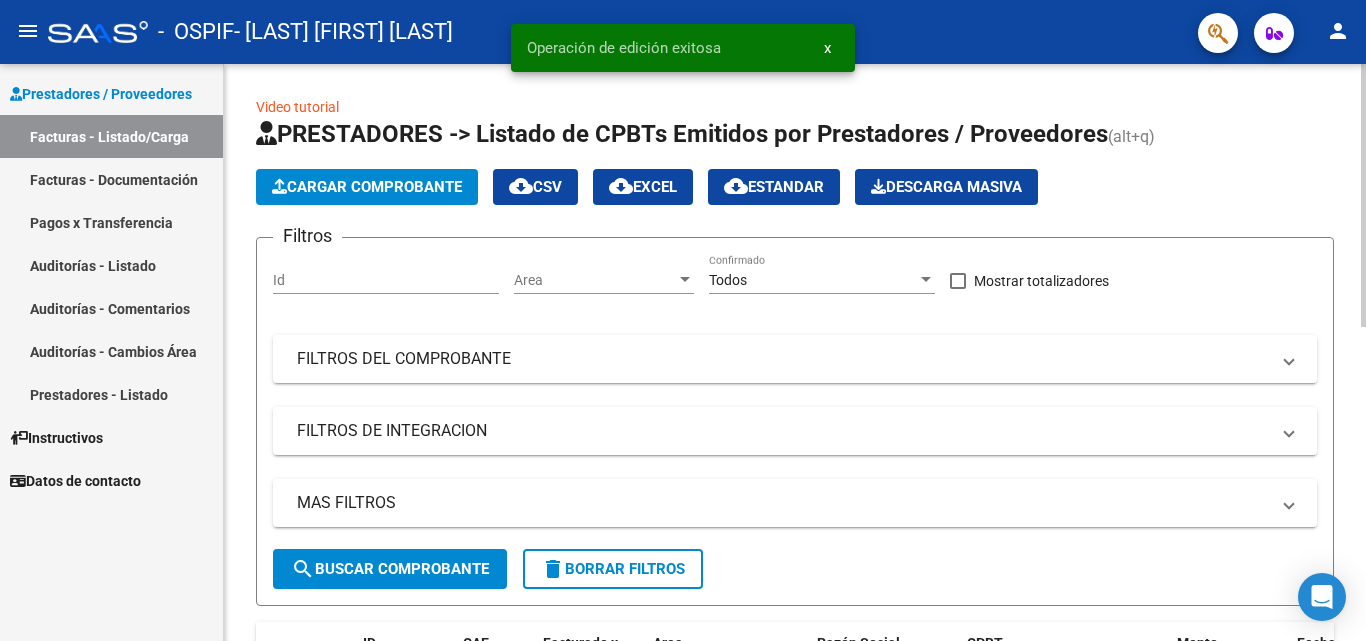 click on "Cargar Comprobante" 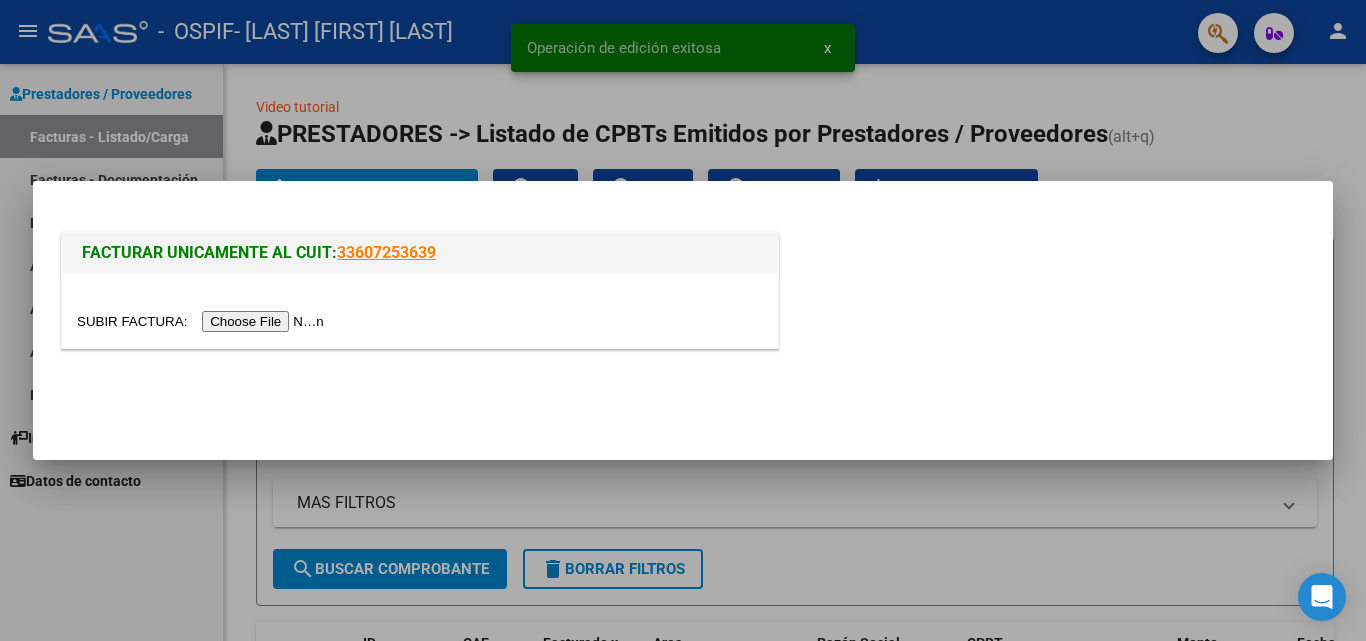 click at bounding box center [203, 321] 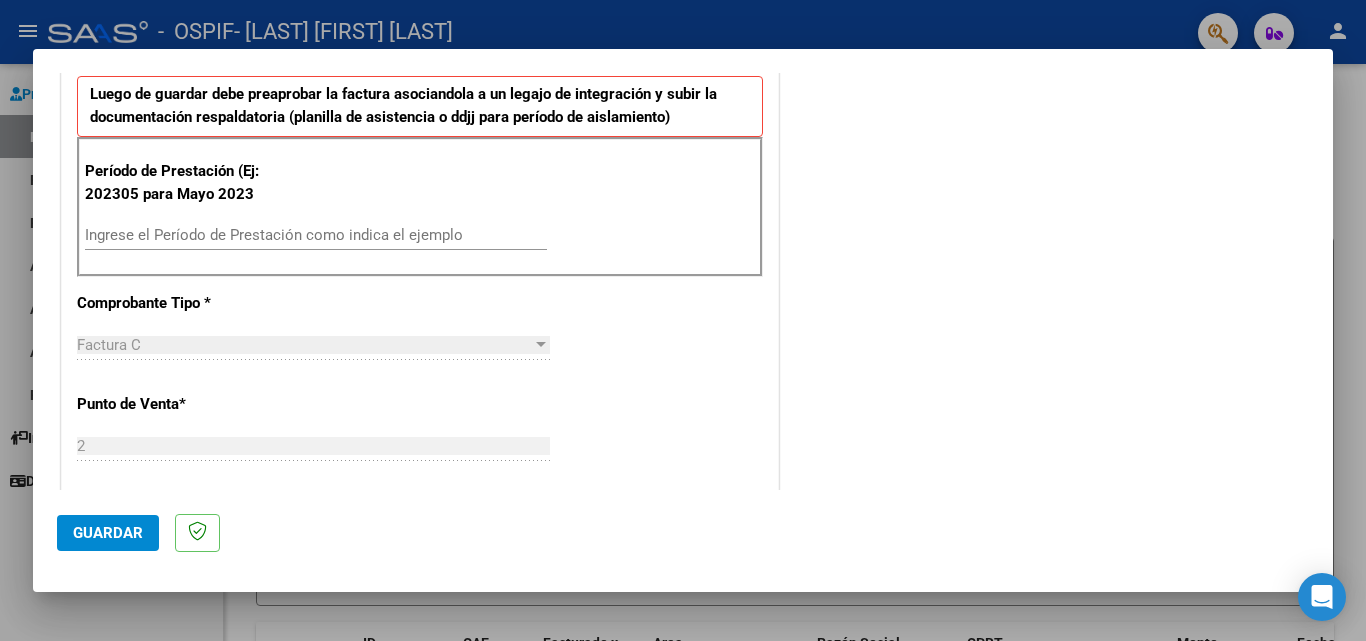 scroll, scrollTop: 520, scrollLeft: 0, axis: vertical 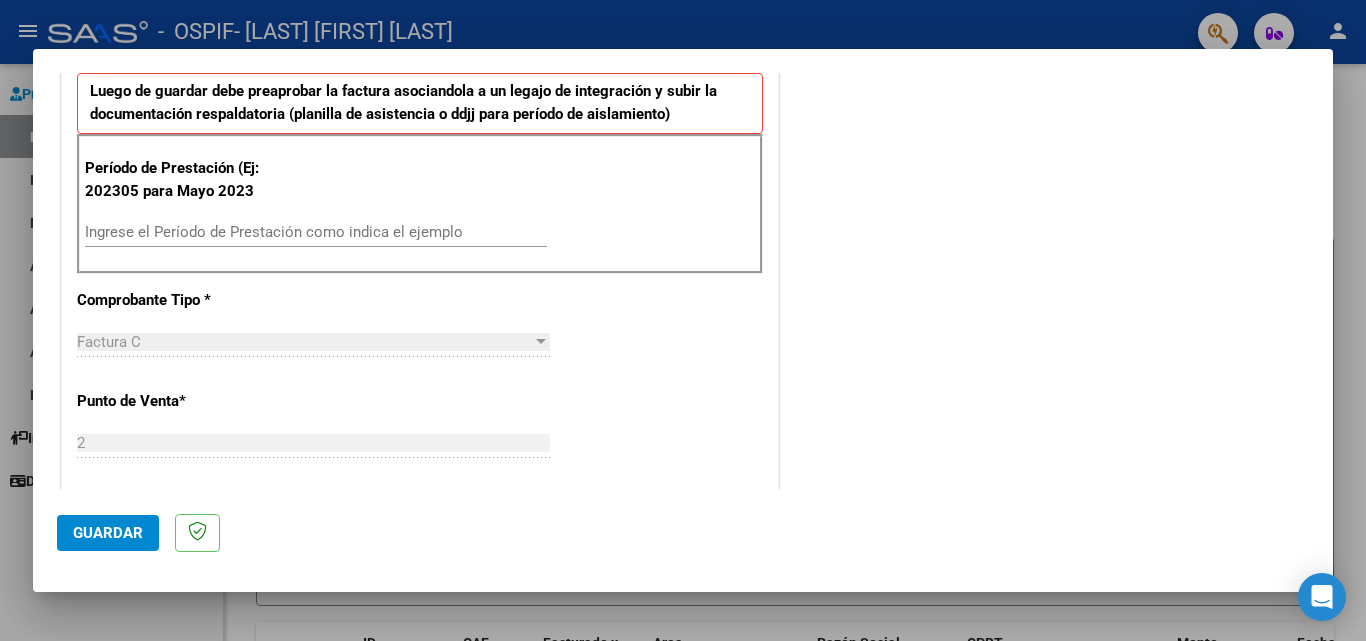 drag, startPoint x: 85, startPoint y: 192, endPoint x: 136, endPoint y: 192, distance: 51 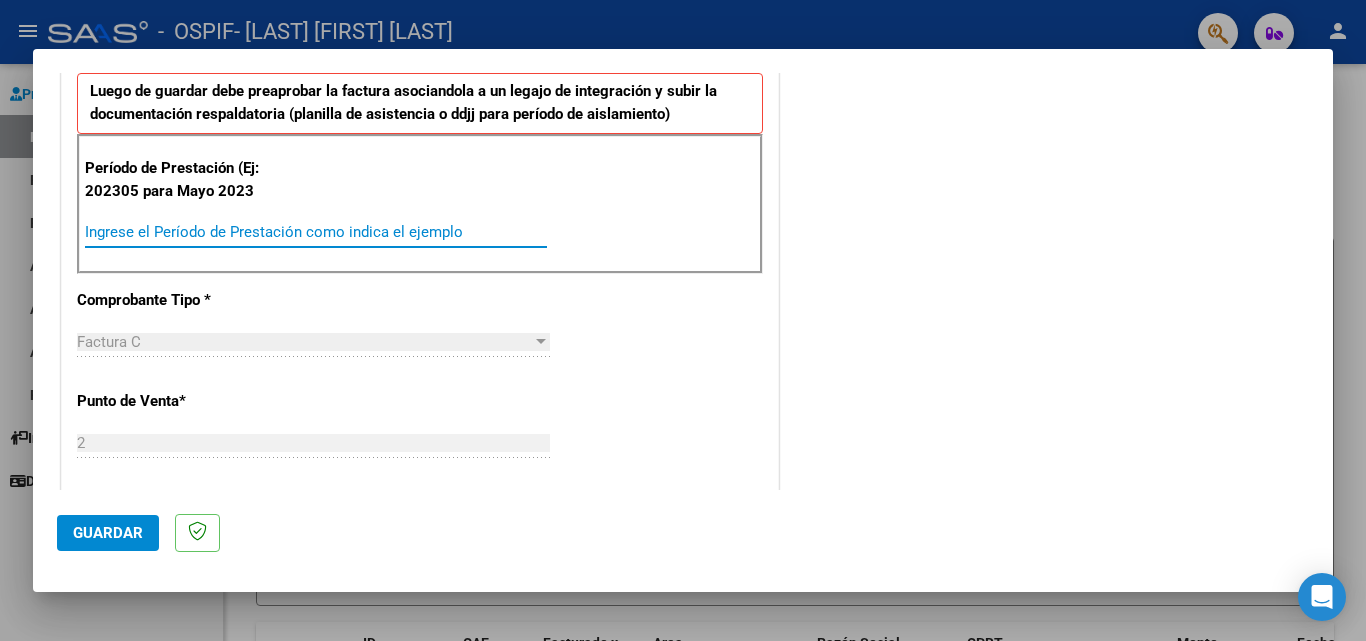 paste on "202305" 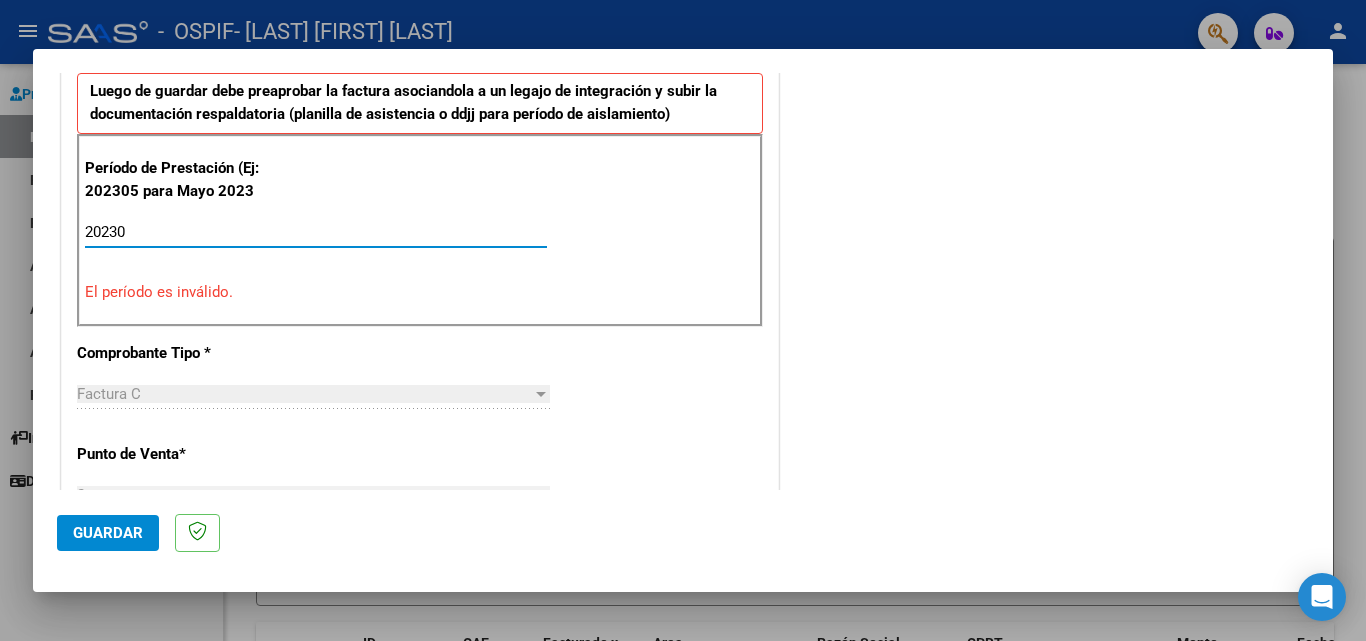 paste on "5" 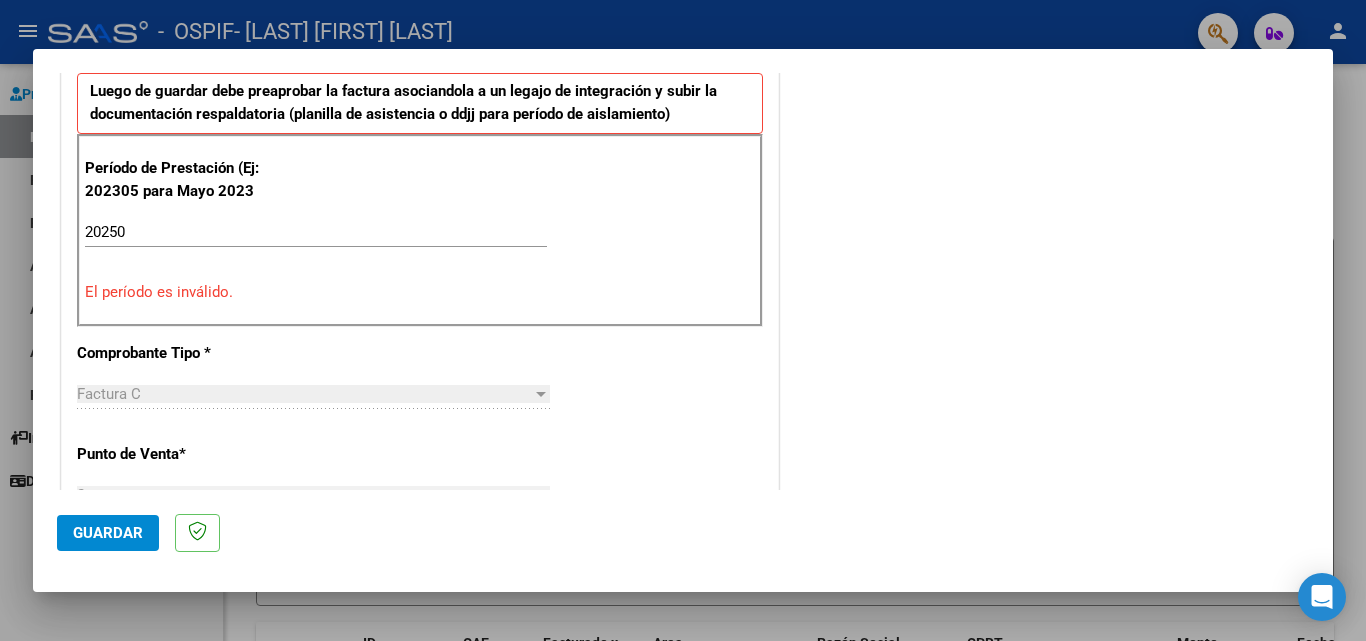 click on "20250" at bounding box center [316, 232] 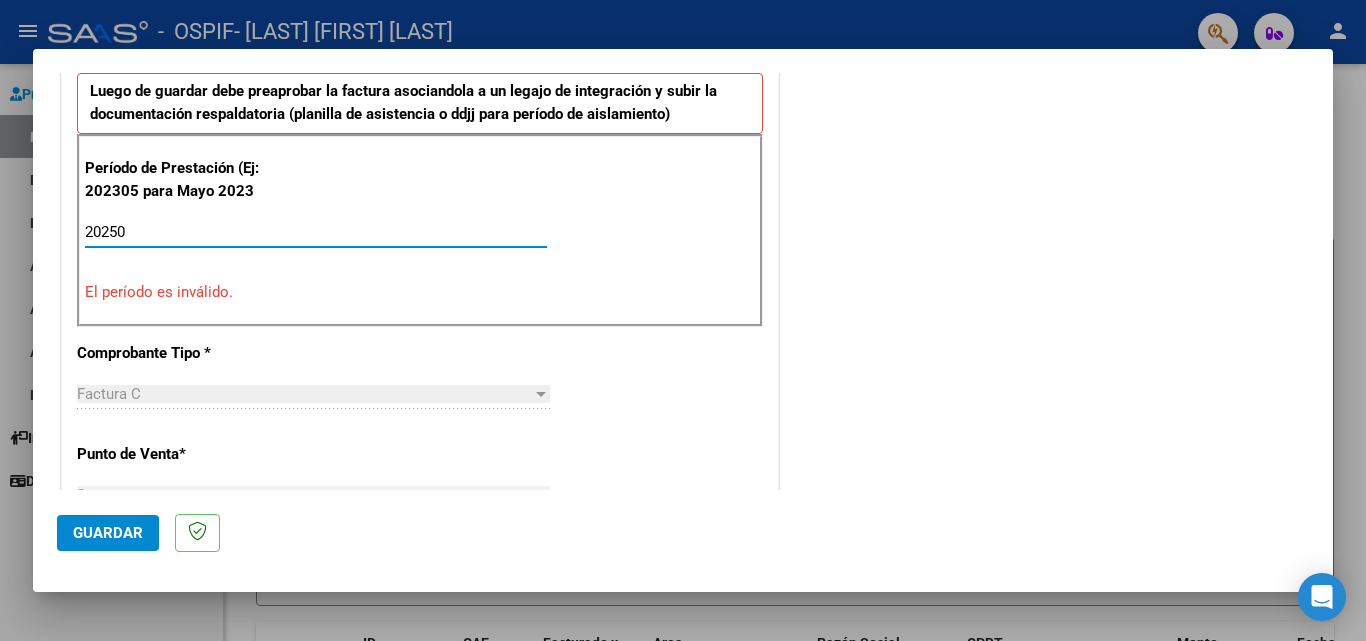 paste on "7" 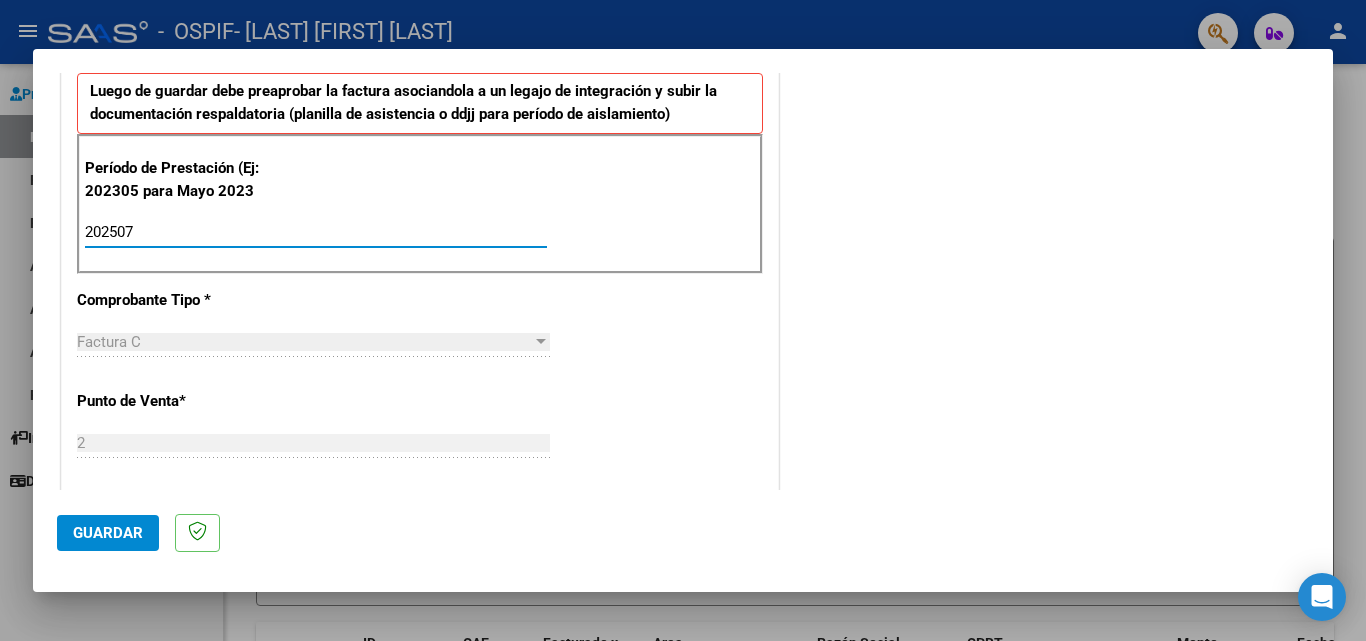 type on "202507" 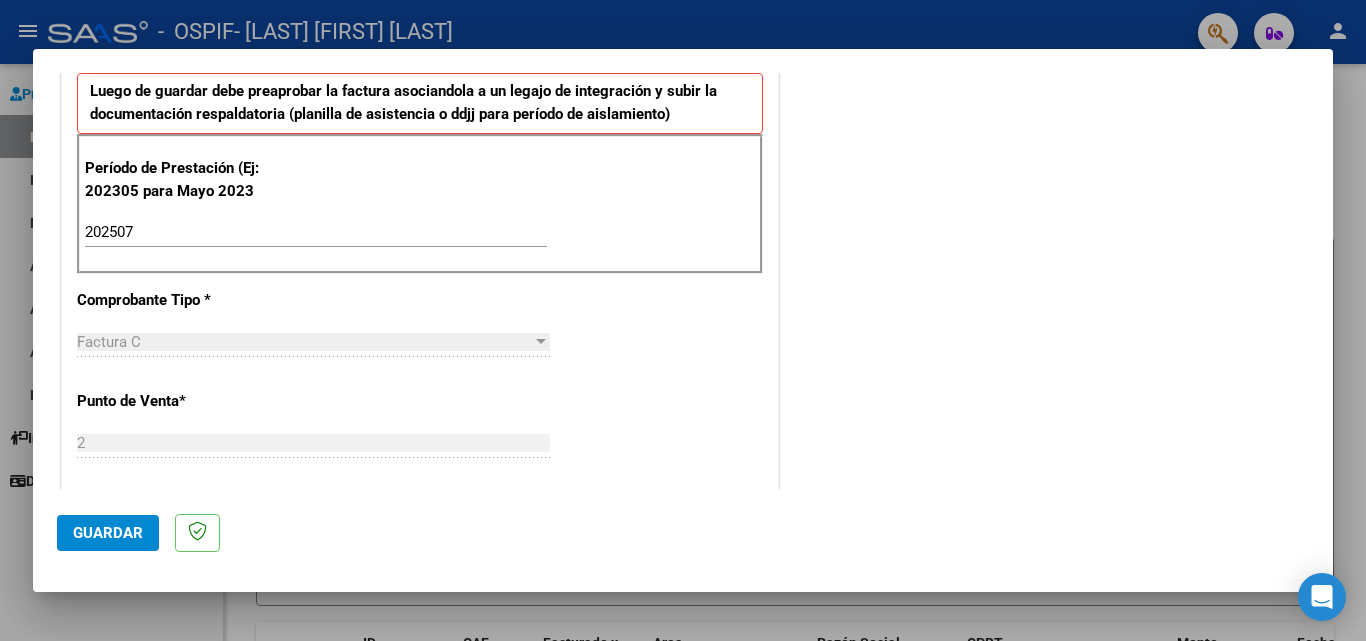 click on "CUIT  *   [CUIT] Ingresar CUIT  ANALISIS PRESTADOR  Area destinado * Integración Seleccionar Area Luego de guardar debe preaprobar la factura asociandola a un legajo de integración y subir la documentación respaldatoria (planilla de asistencia o ddjj para período de aislamiento)  Período de Prestación (Ej: 202305 para Mayo 2023    202507 Ingrese el Período de Prestación como indica el ejemplo   Comprobante Tipo * Factura C Seleccionar Tipo Punto de Venta  *   2 Ingresar el Nro.  Número  *   1016 Ingresar el Nro.  Monto  *   $ 111.335,49 Ingresar el monto  Fecha del Cpbt.  *   2025-08-01 Ingresar la fecha  CAE / CAEA (no ingrese CAI)    [CAE] Ingresar el CAE o CAEA (no ingrese CAI)  Fecha de Vencimiento    Ingresar la fecha  Ref. Externa    Ingresar la ref.  N° Liquidación    Ingresar el N° Liquidación" at bounding box center [420, 536] 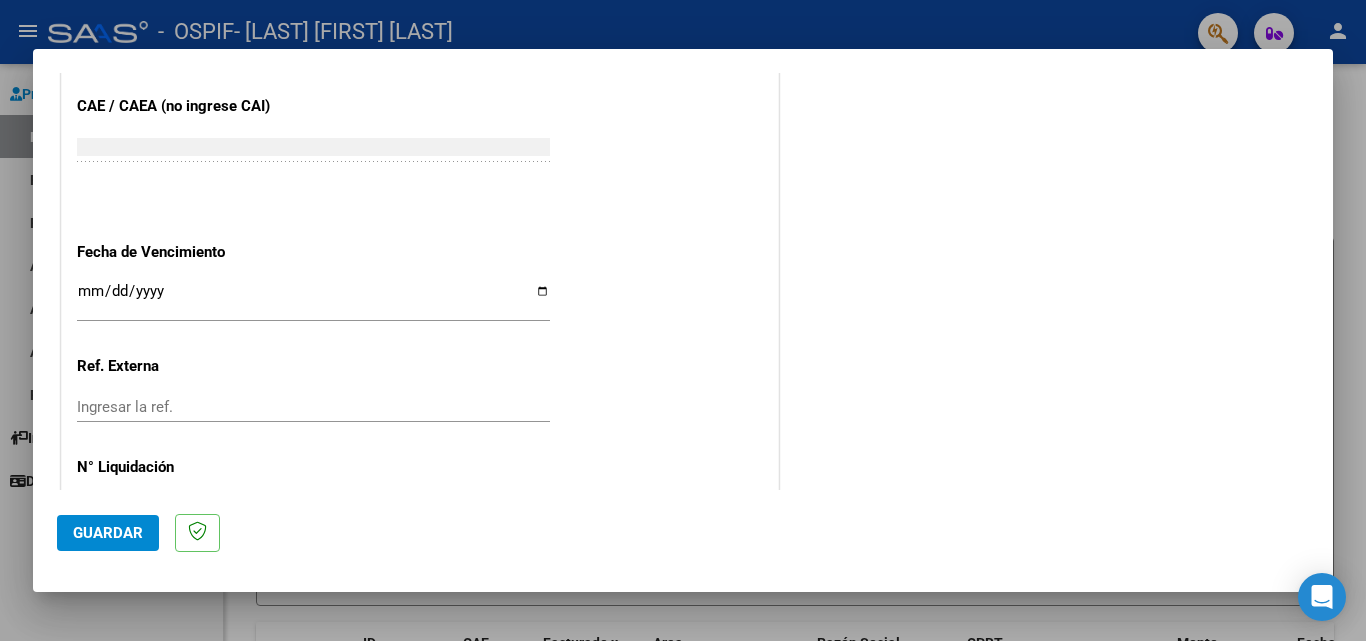 scroll, scrollTop: 1305, scrollLeft: 0, axis: vertical 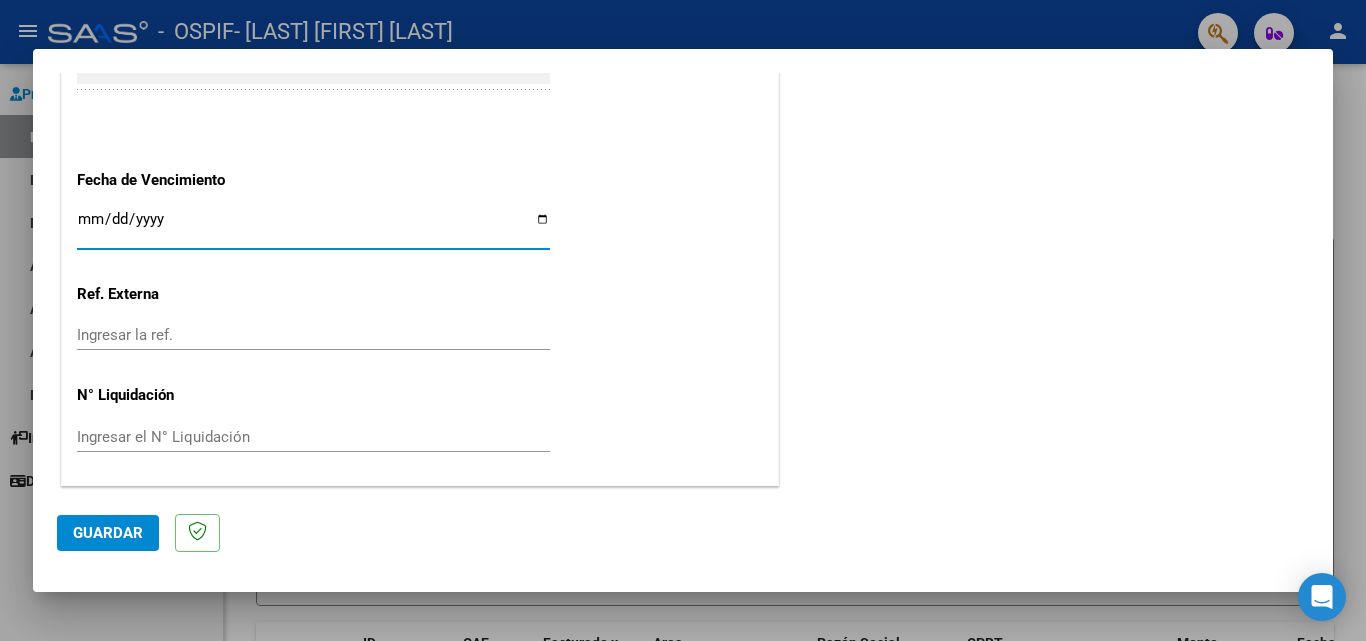 click on "Ingresar la fecha" at bounding box center (313, 227) 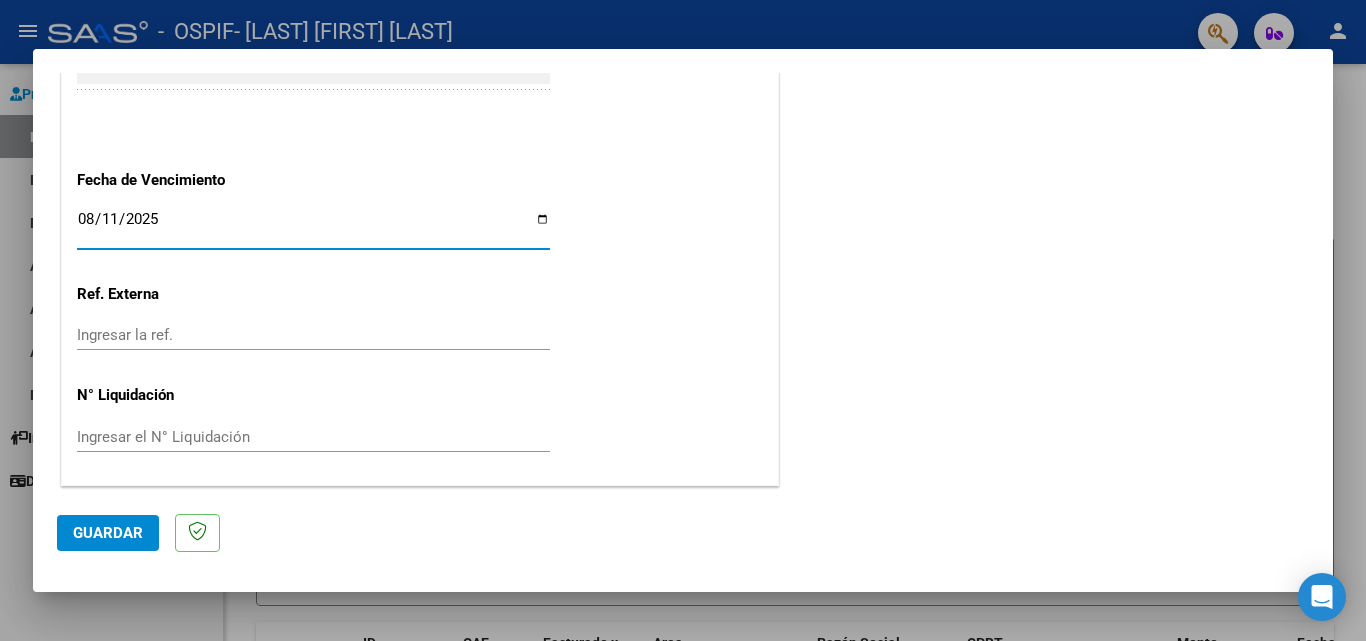 click on "Guardar" 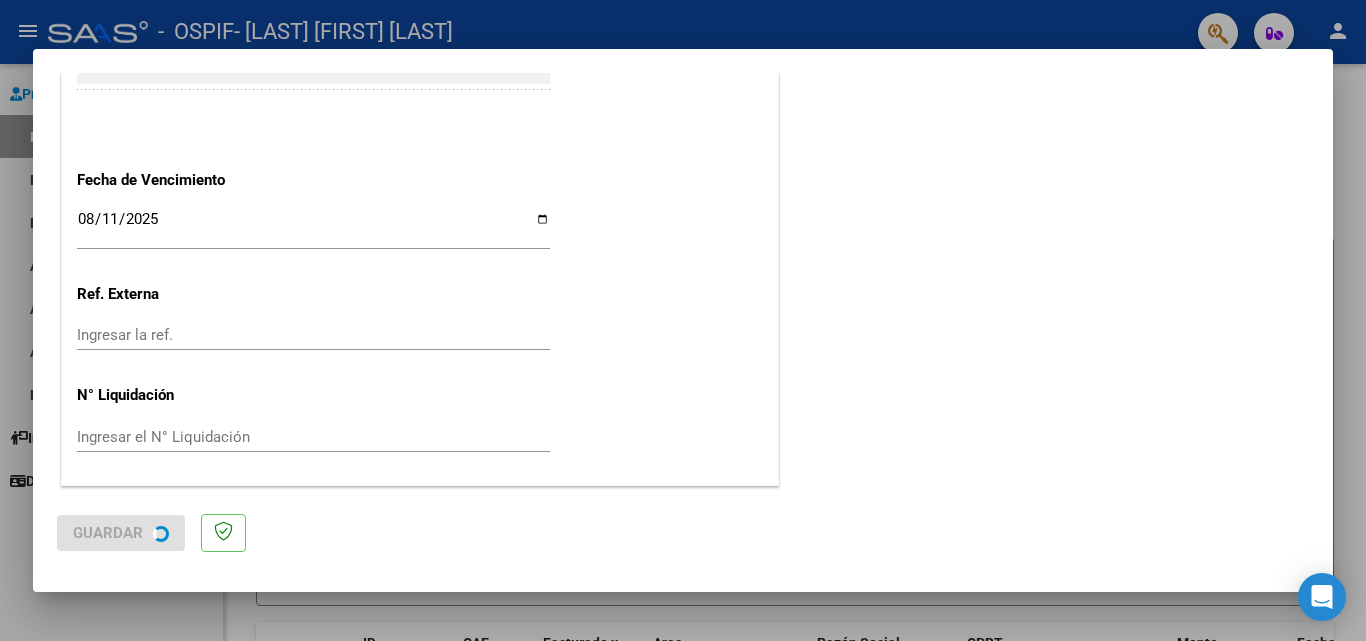 scroll, scrollTop: 0, scrollLeft: 0, axis: both 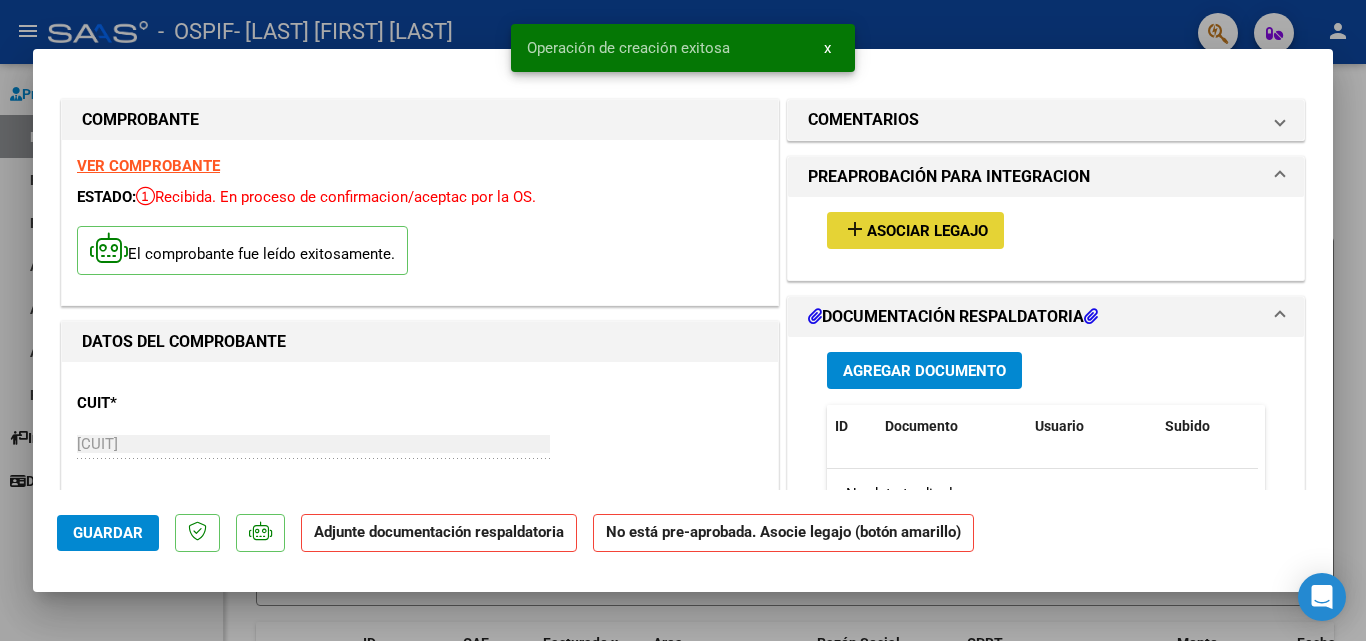 click on "Asociar Legajo" at bounding box center (927, 231) 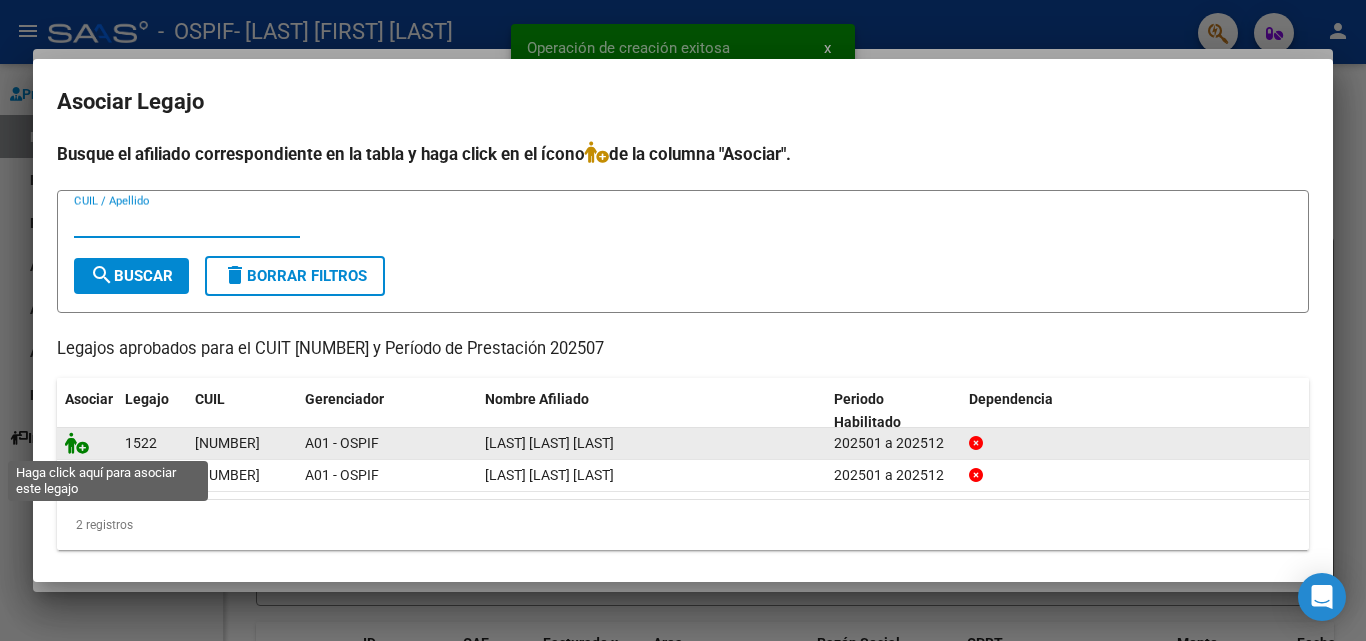 click 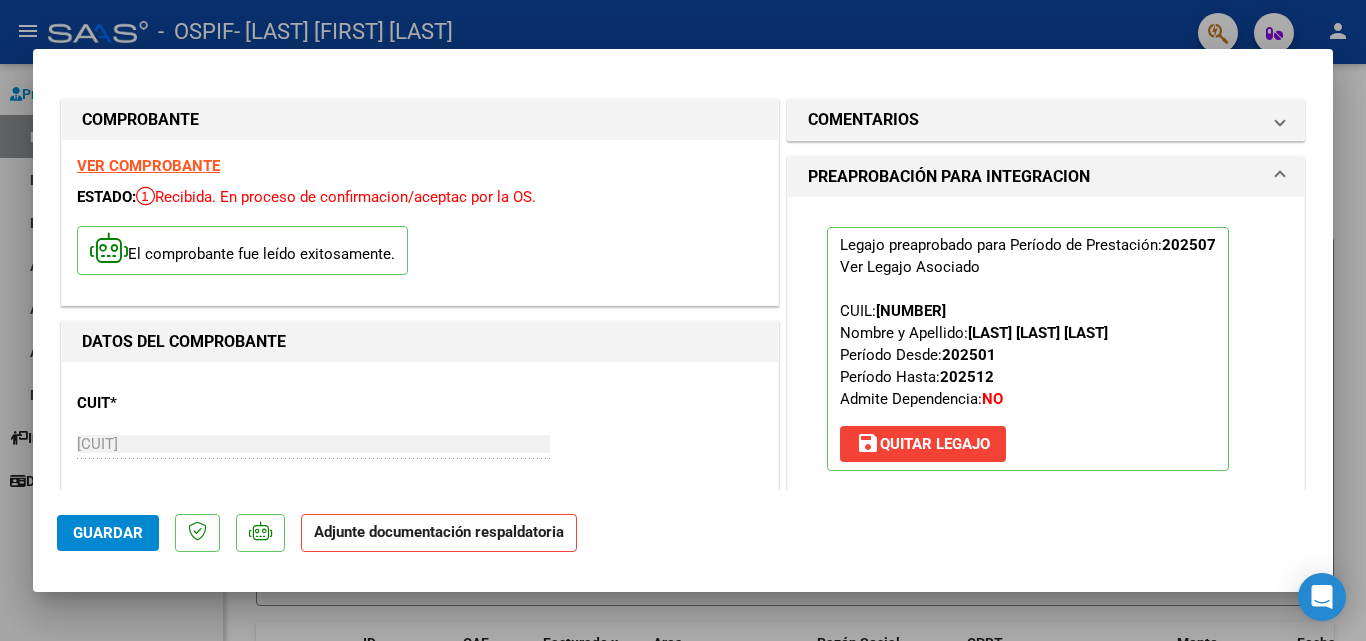 scroll, scrollTop: 320, scrollLeft: 0, axis: vertical 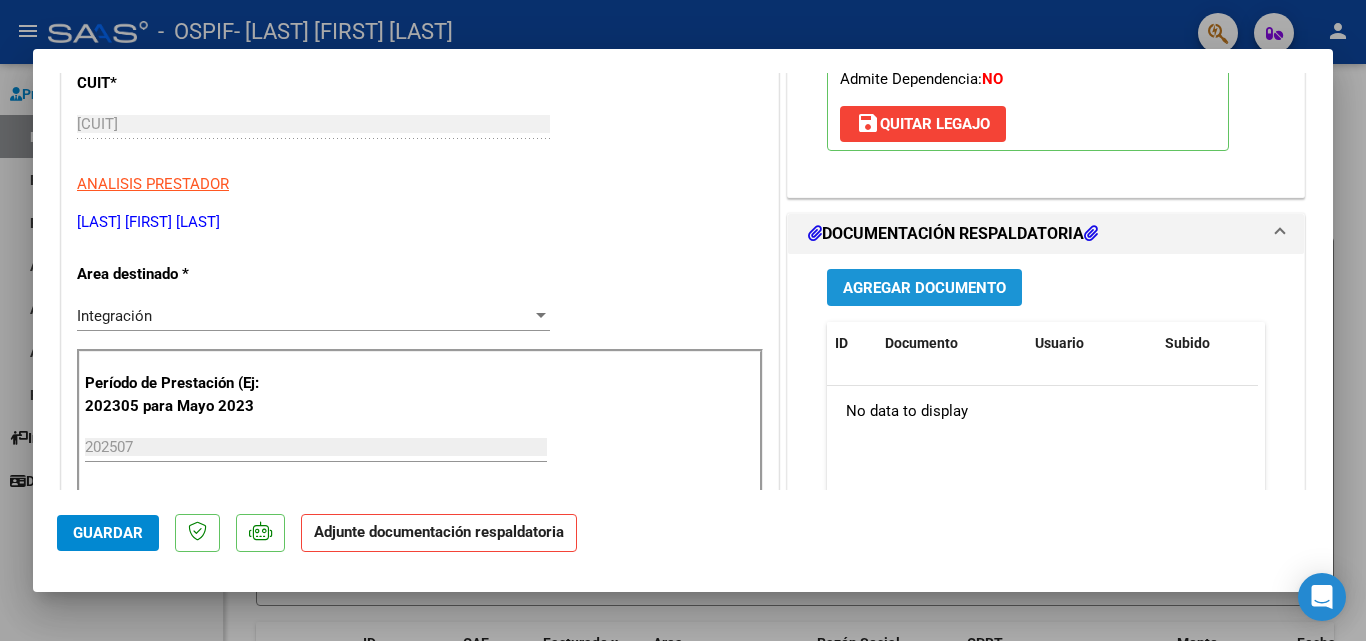 click on "Agregar Documento" at bounding box center (924, 288) 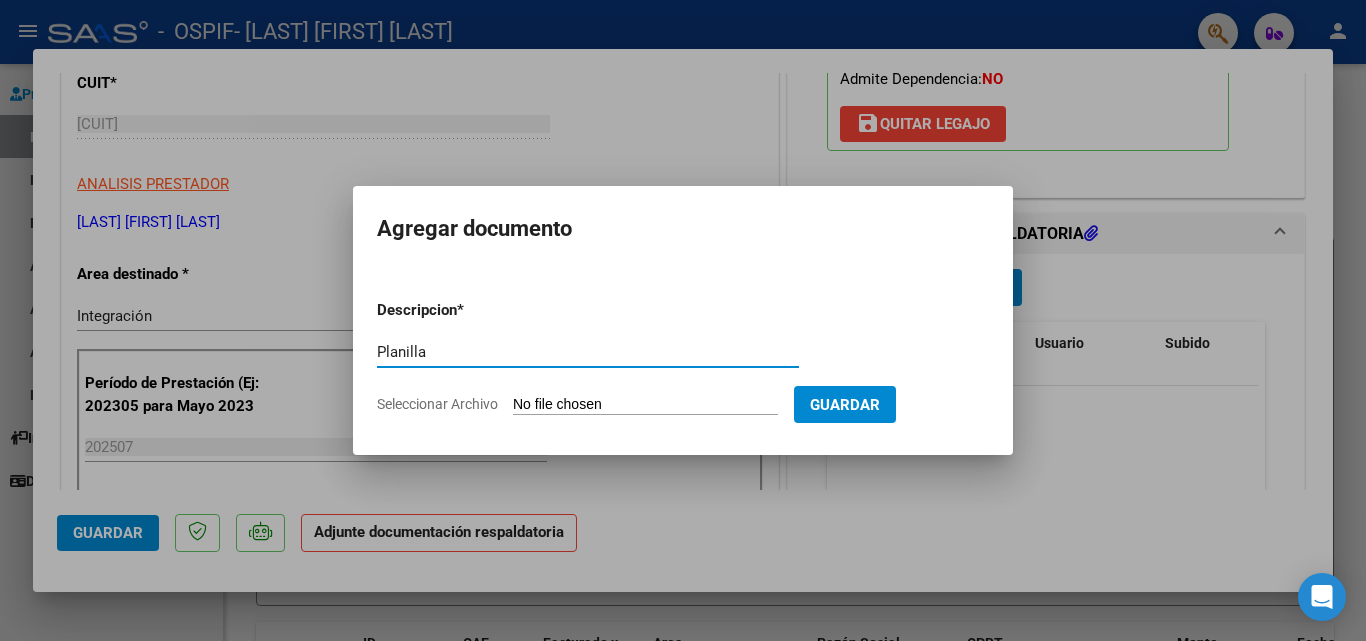 type on "Planilla" 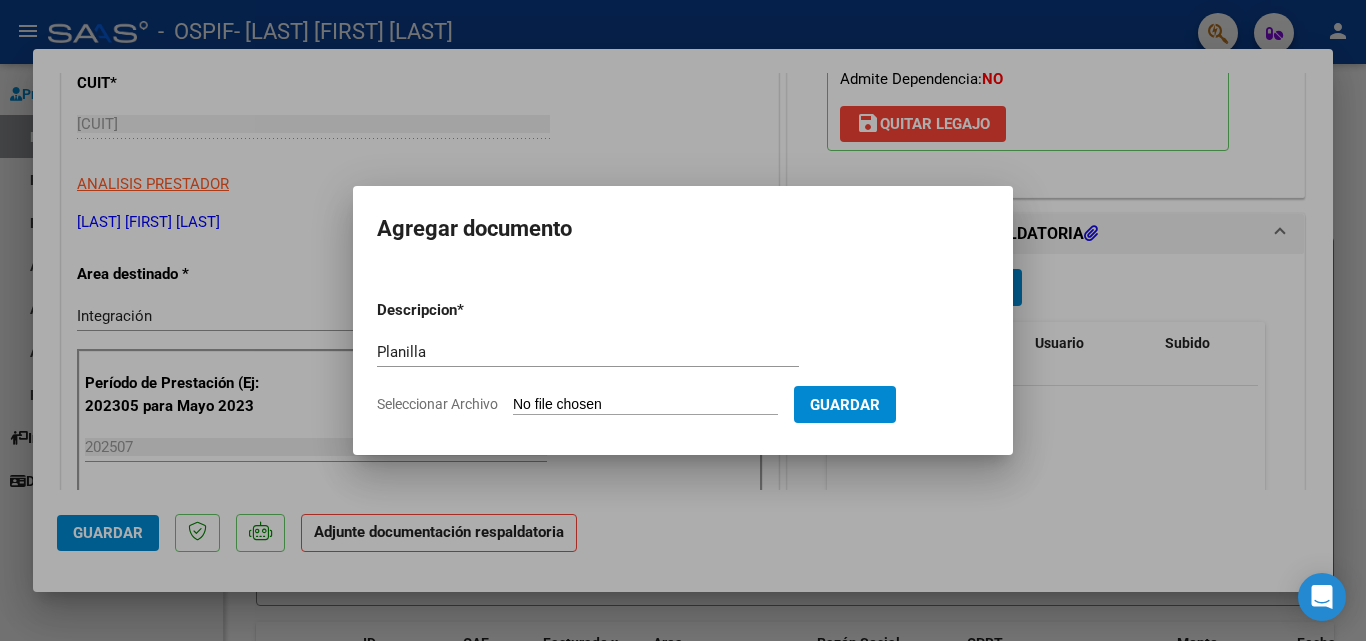 type on "C:\fakepath\07. [LAST] psico plnll 25.pdf" 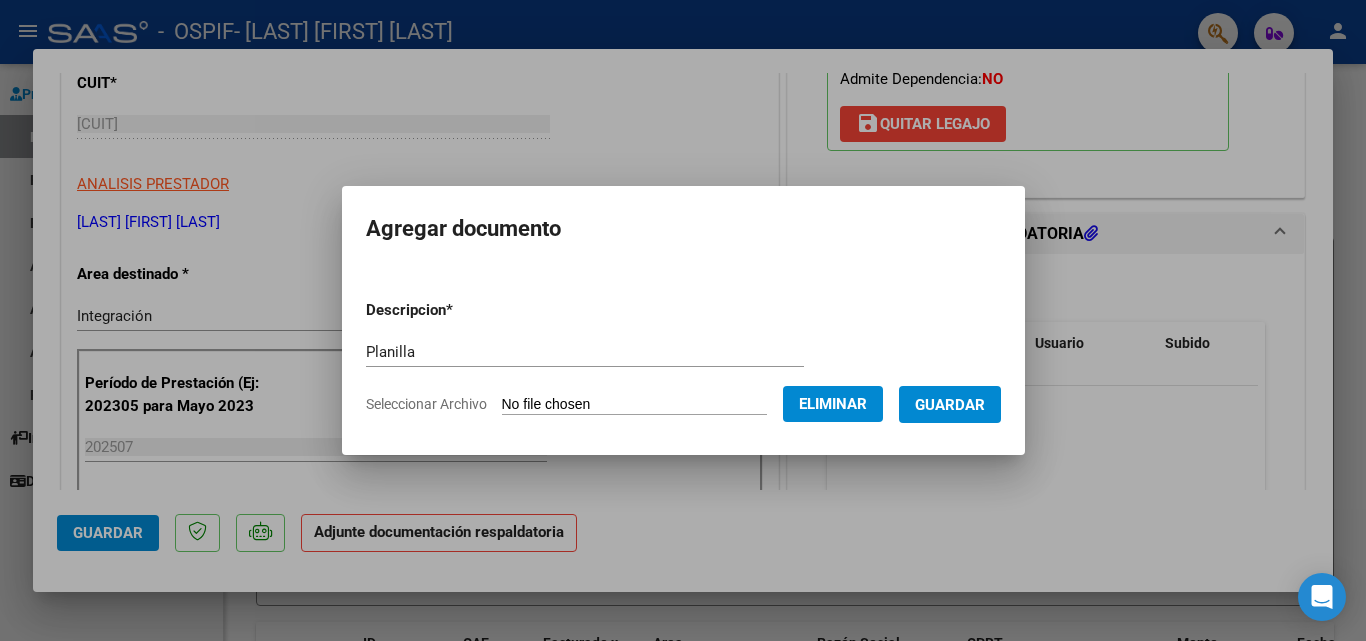 click on "Guardar" at bounding box center [950, 404] 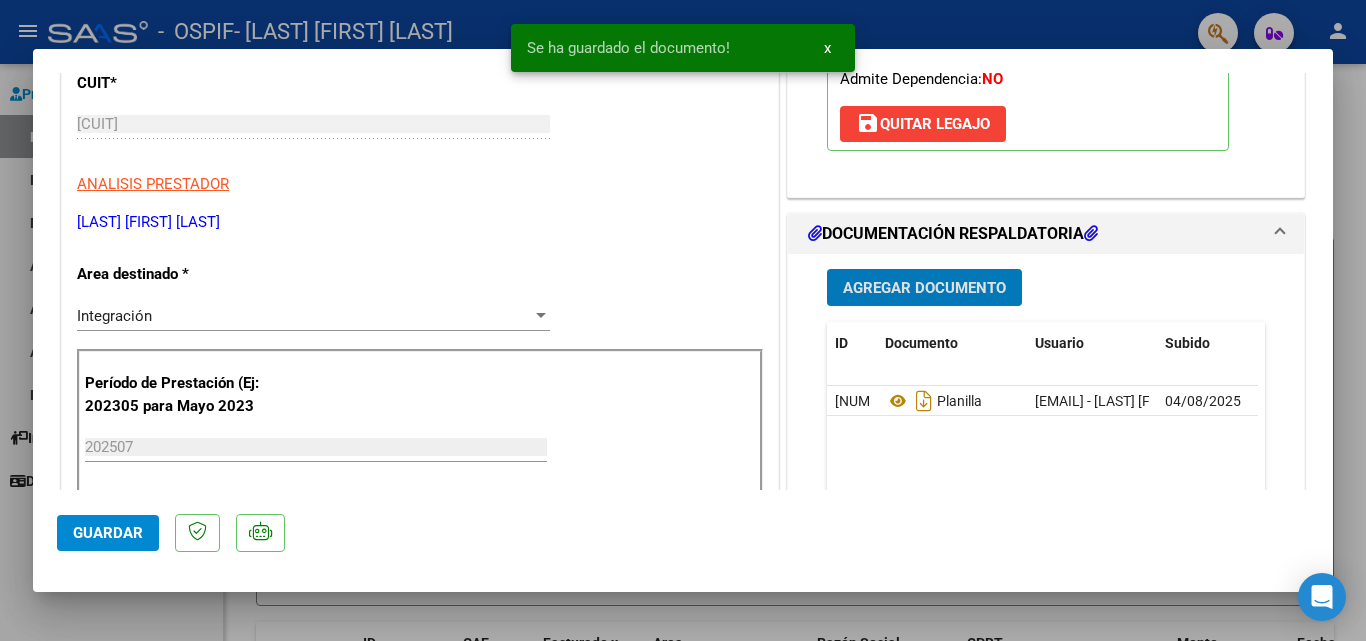 click on "Guardar" 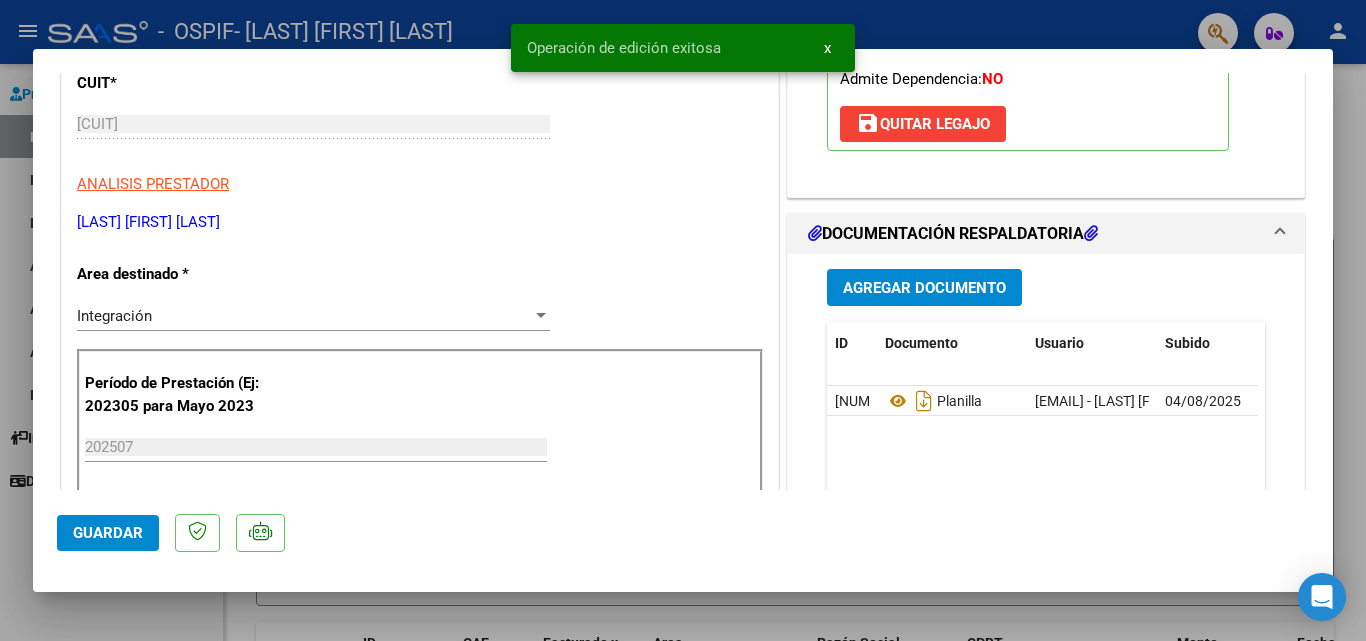 click at bounding box center [683, 320] 